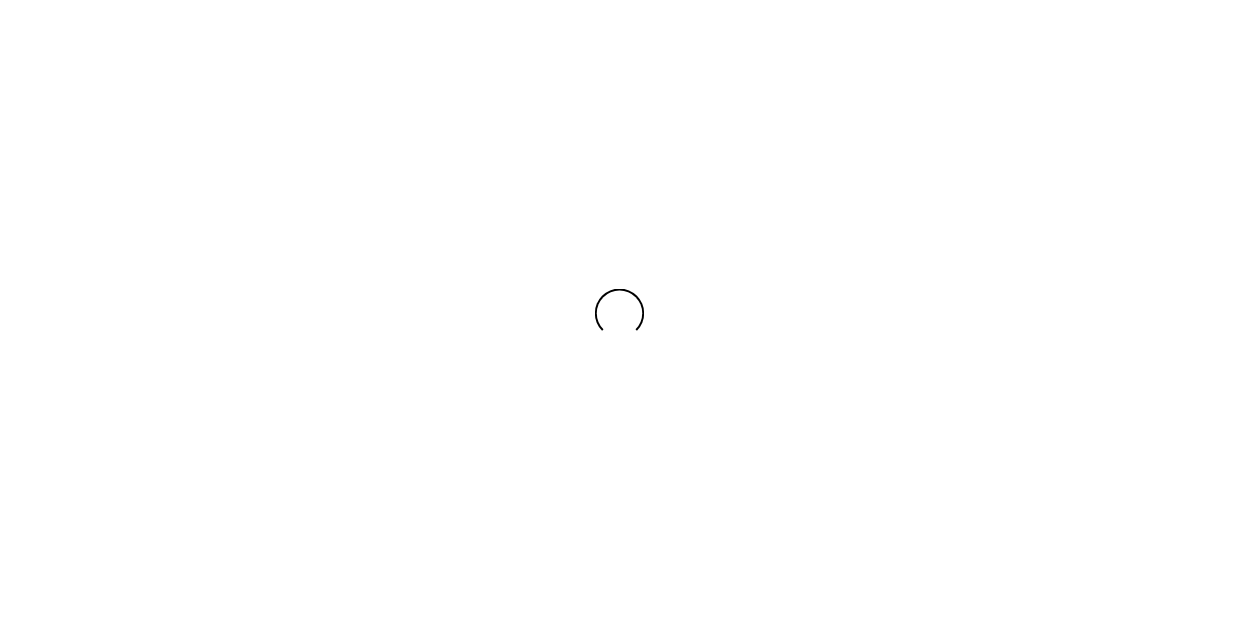 scroll, scrollTop: 0, scrollLeft: 0, axis: both 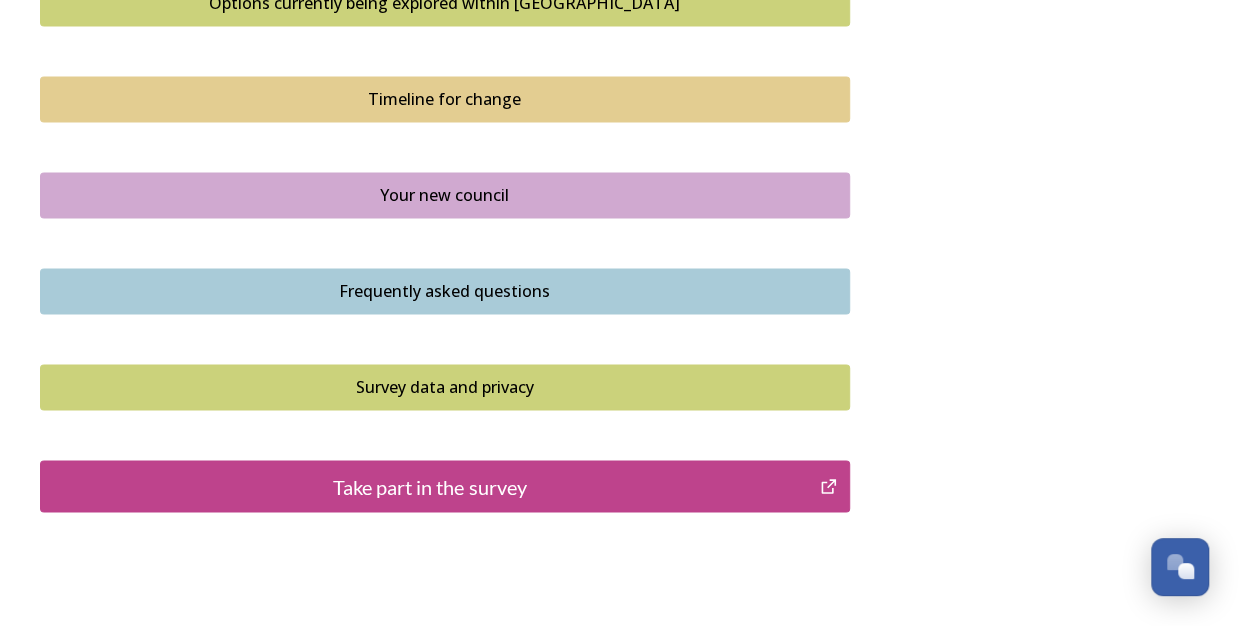 click on "Your new council" at bounding box center [445, 195] 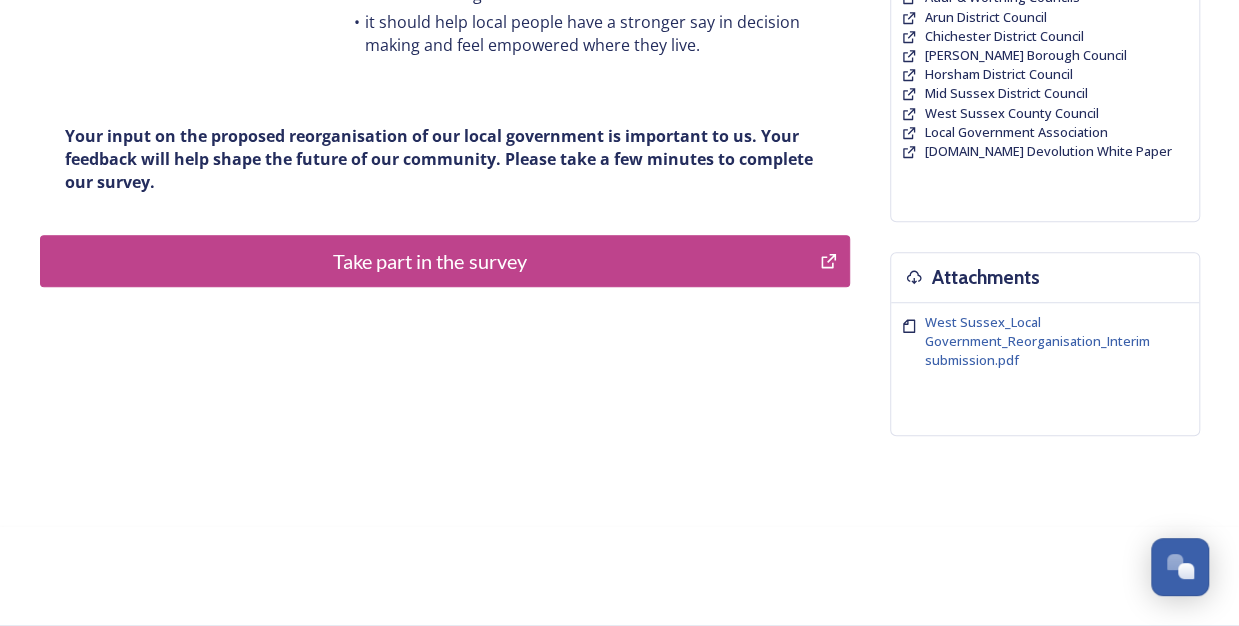 scroll, scrollTop: 0, scrollLeft: 0, axis: both 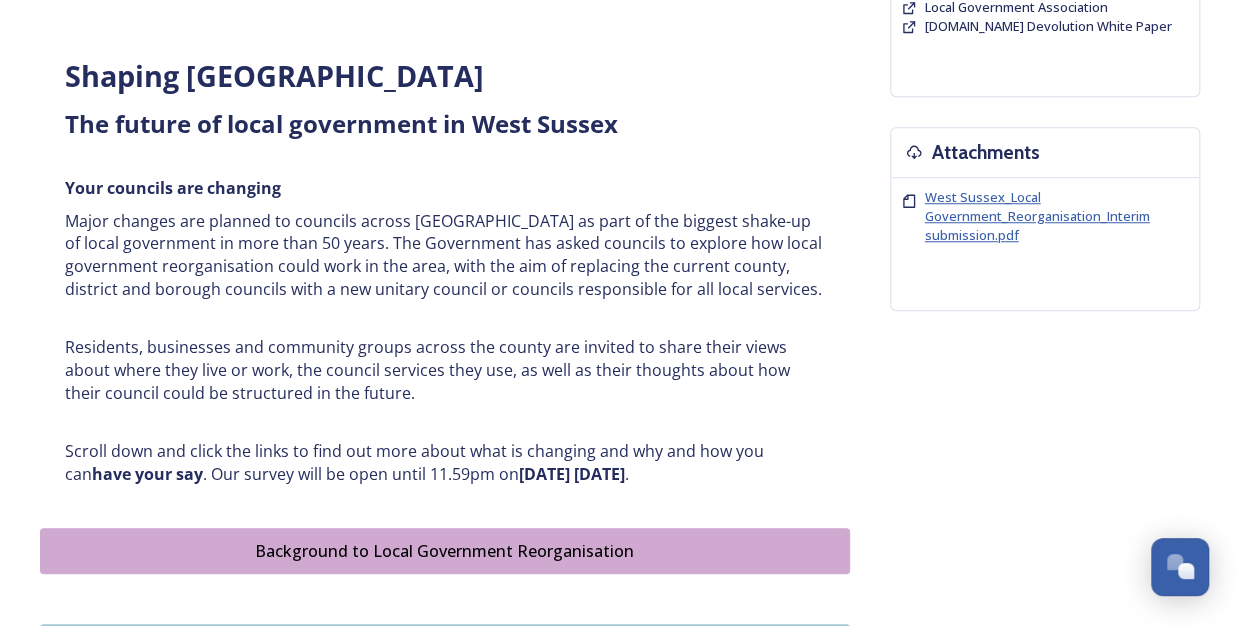 click on "West Sussex_Local Government_Reorganisation_Interim submission.pdf" at bounding box center (1037, 216) 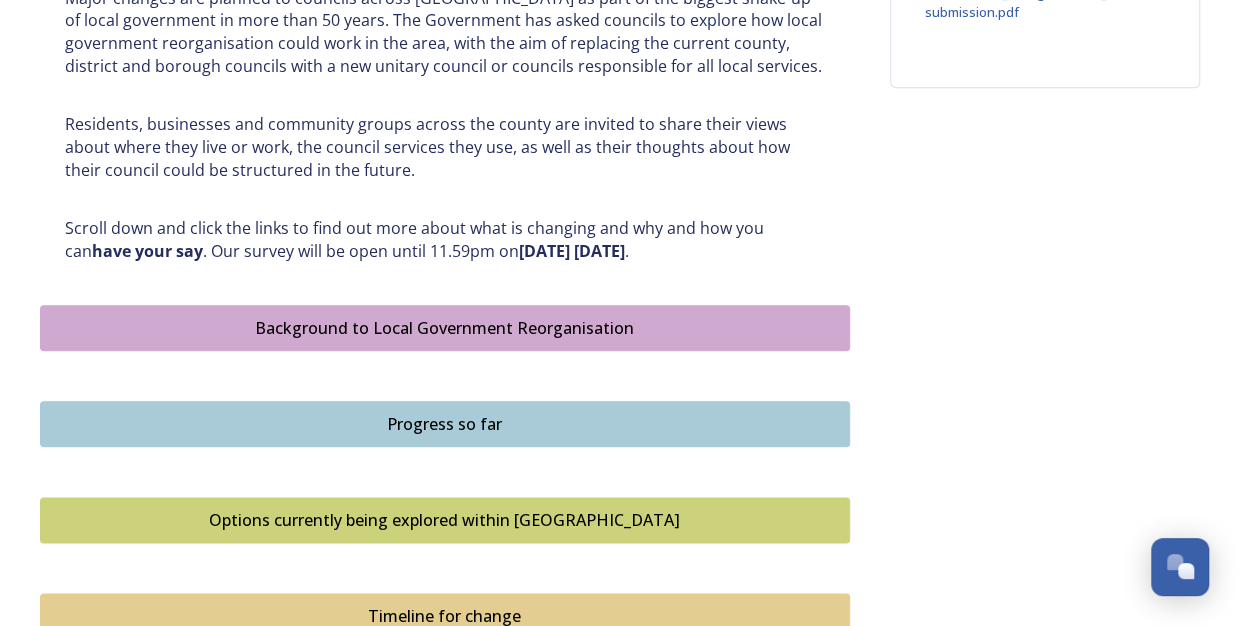 scroll, scrollTop: 916, scrollLeft: 0, axis: vertical 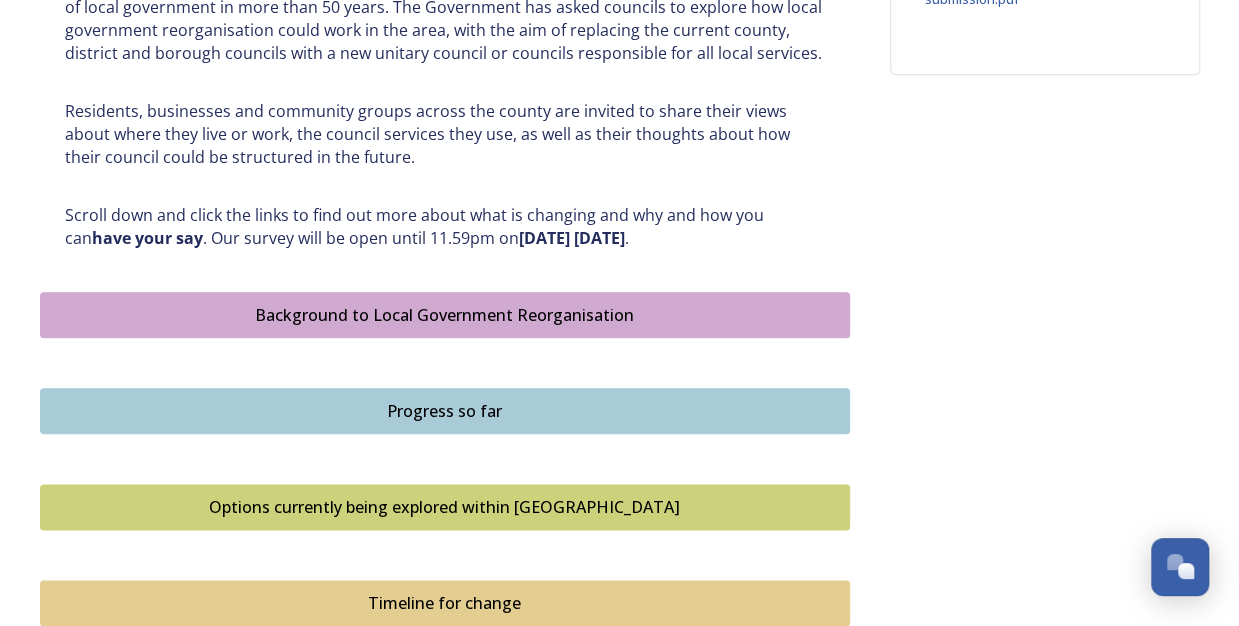 click on "Background to Local Government Reorganisation" at bounding box center (445, 315) 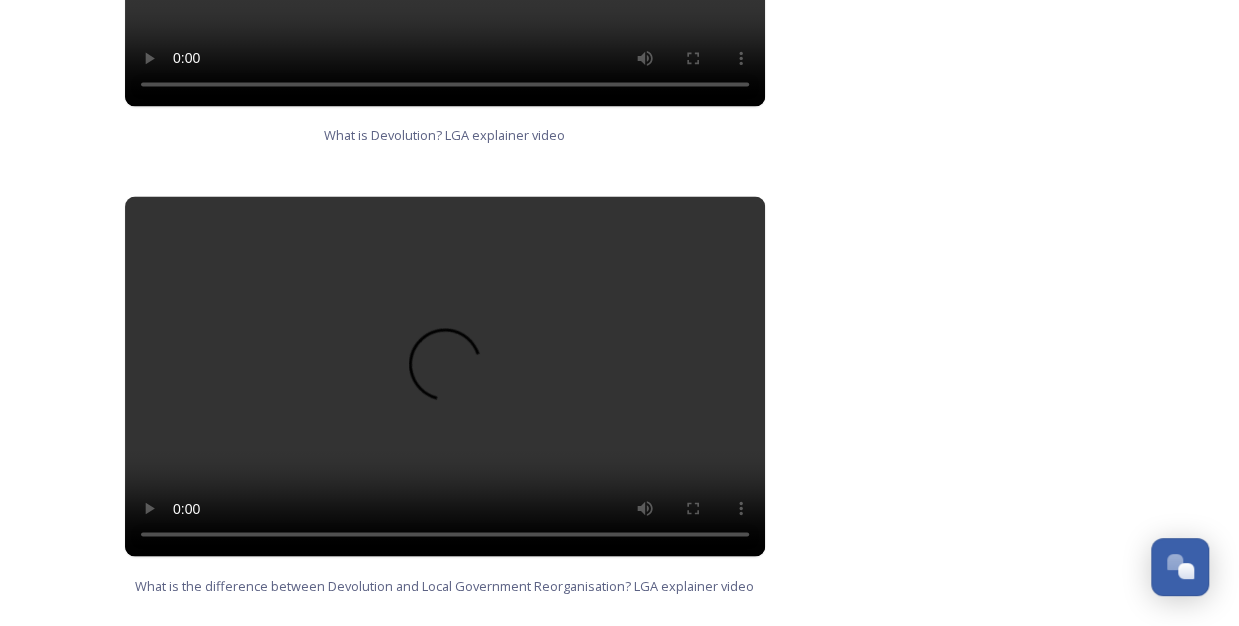 scroll, scrollTop: 1346, scrollLeft: 0, axis: vertical 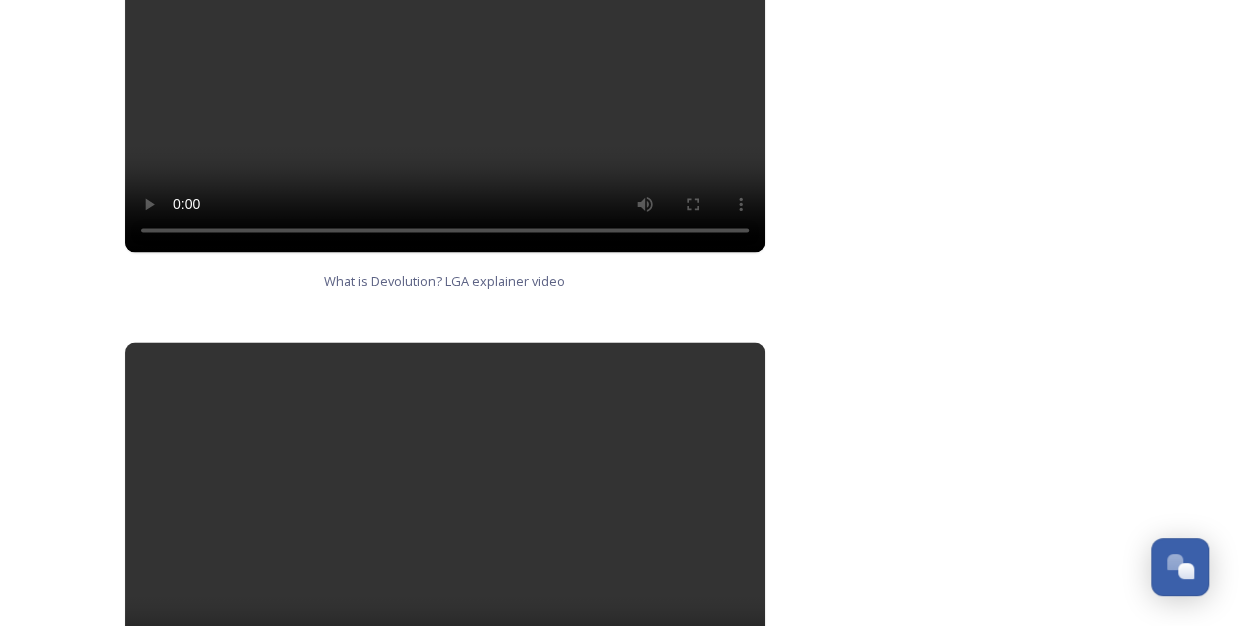 type 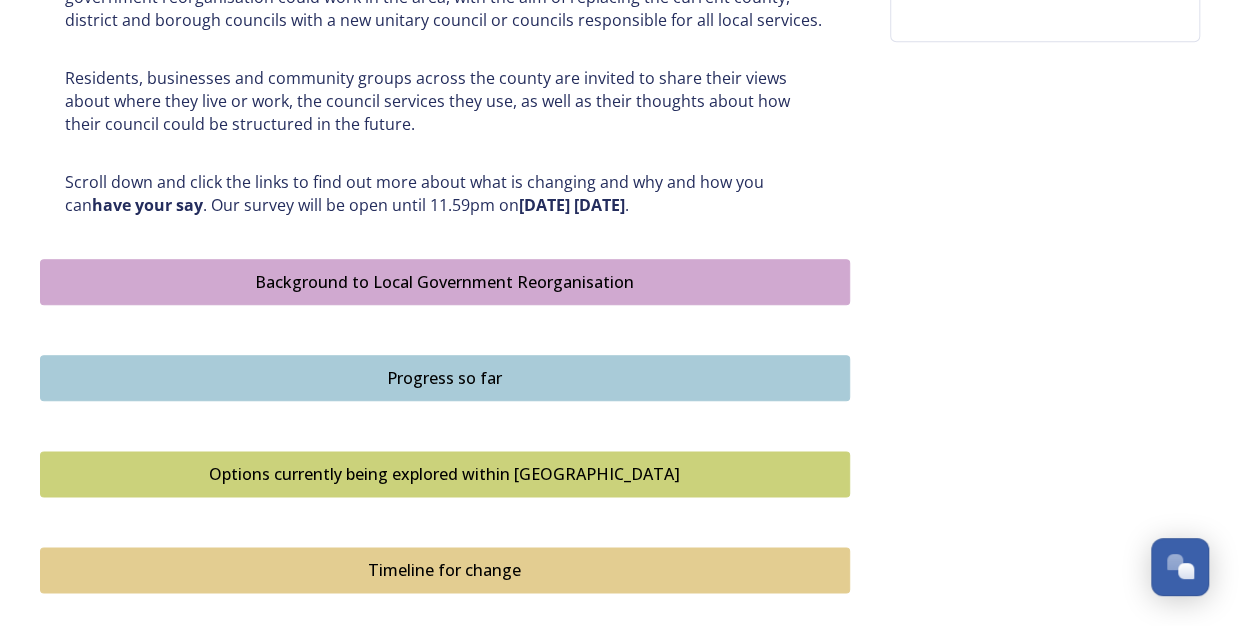 scroll, scrollTop: 951, scrollLeft: 0, axis: vertical 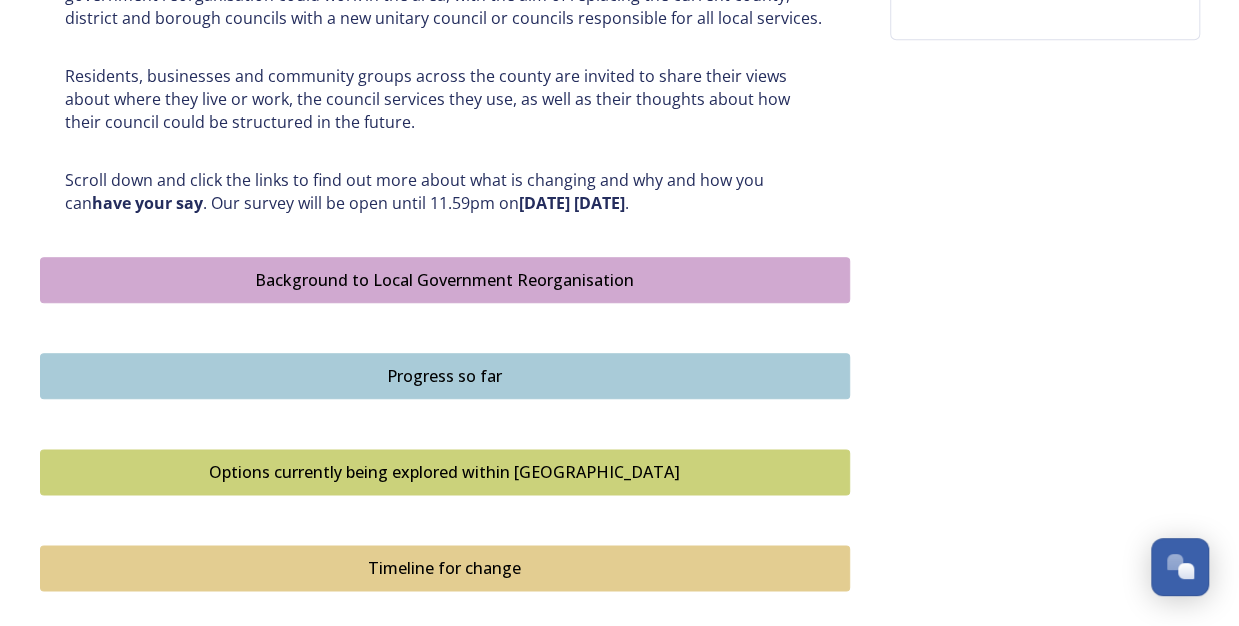 click on "Progress so far" at bounding box center [445, 376] 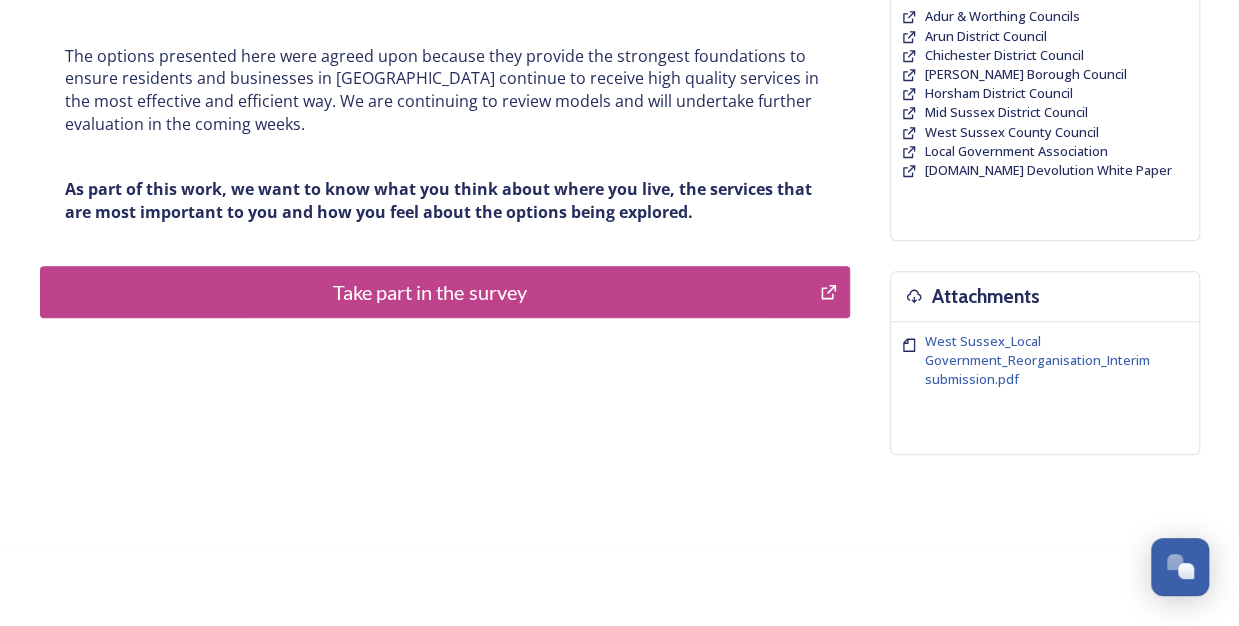 scroll, scrollTop: 552, scrollLeft: 0, axis: vertical 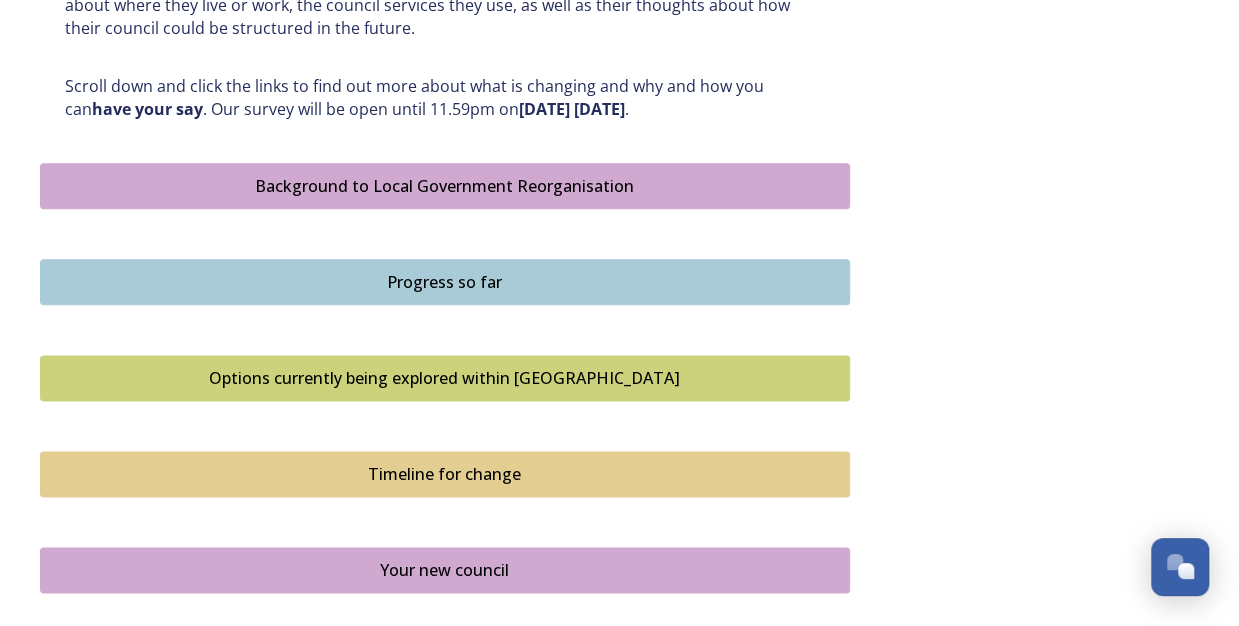 click on "Options currently being explored within [GEOGRAPHIC_DATA]" at bounding box center [445, 378] 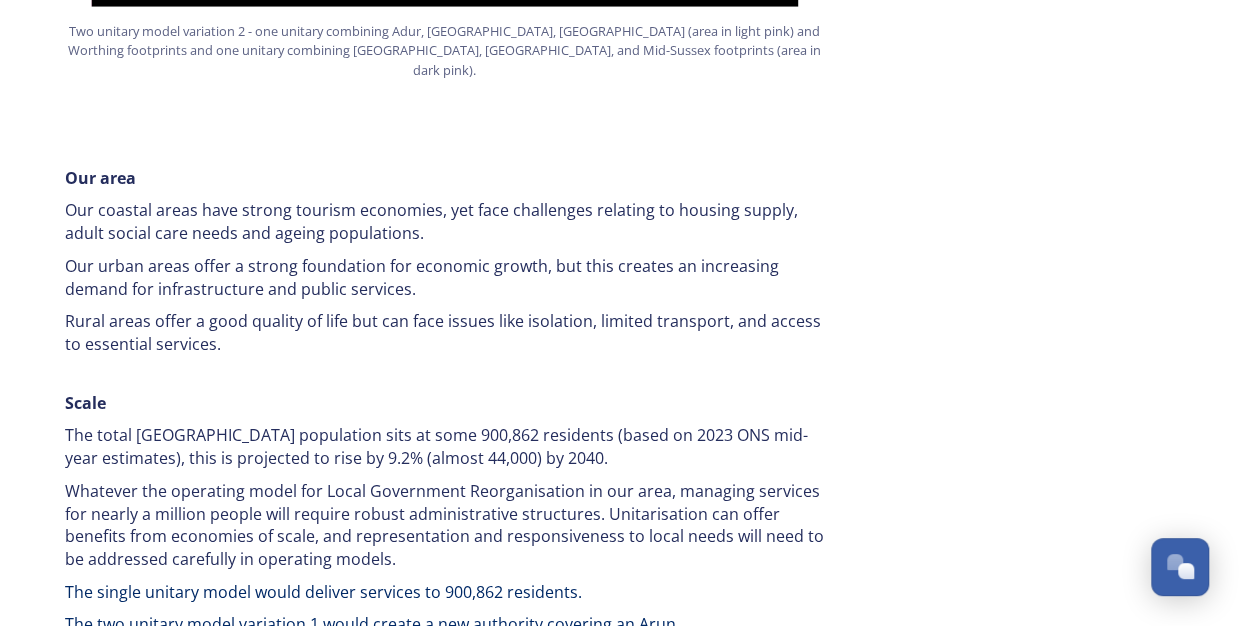 scroll, scrollTop: 2778, scrollLeft: 0, axis: vertical 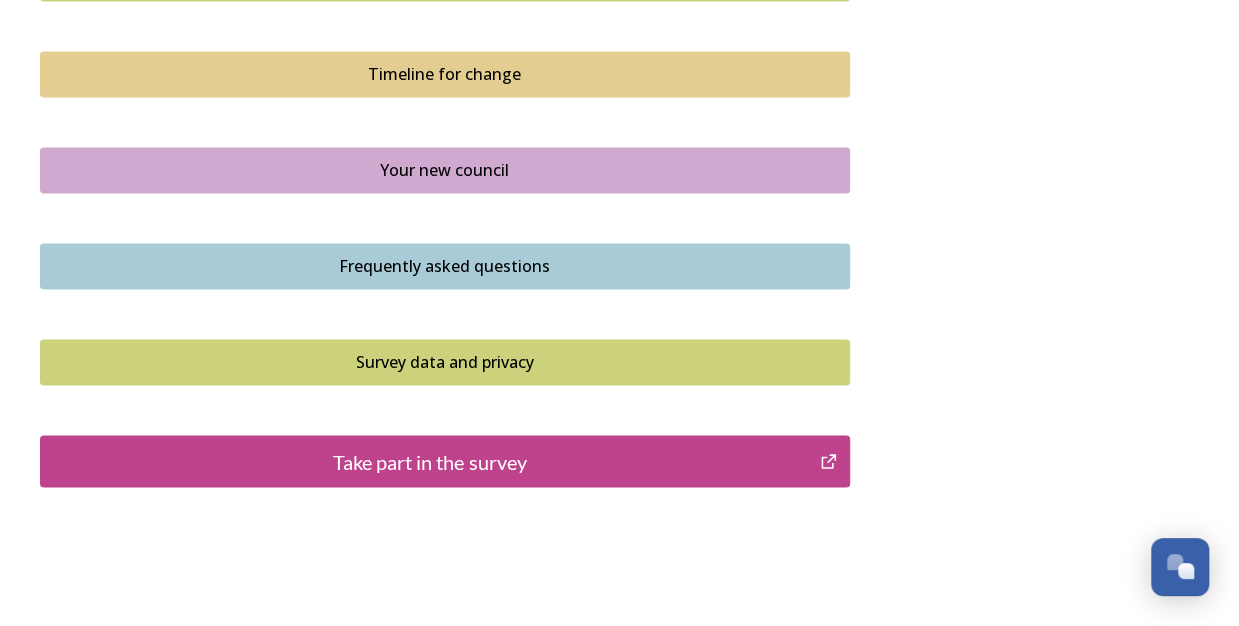 click on "Take part in the survey" at bounding box center [445, 461] 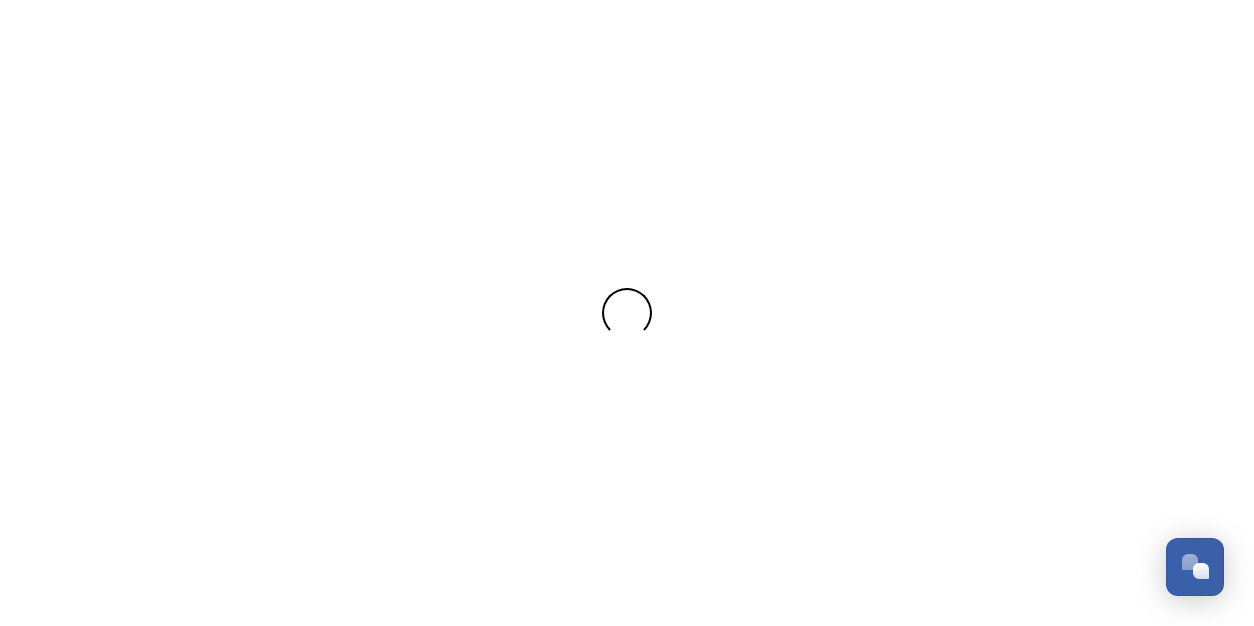 scroll, scrollTop: 0, scrollLeft: 0, axis: both 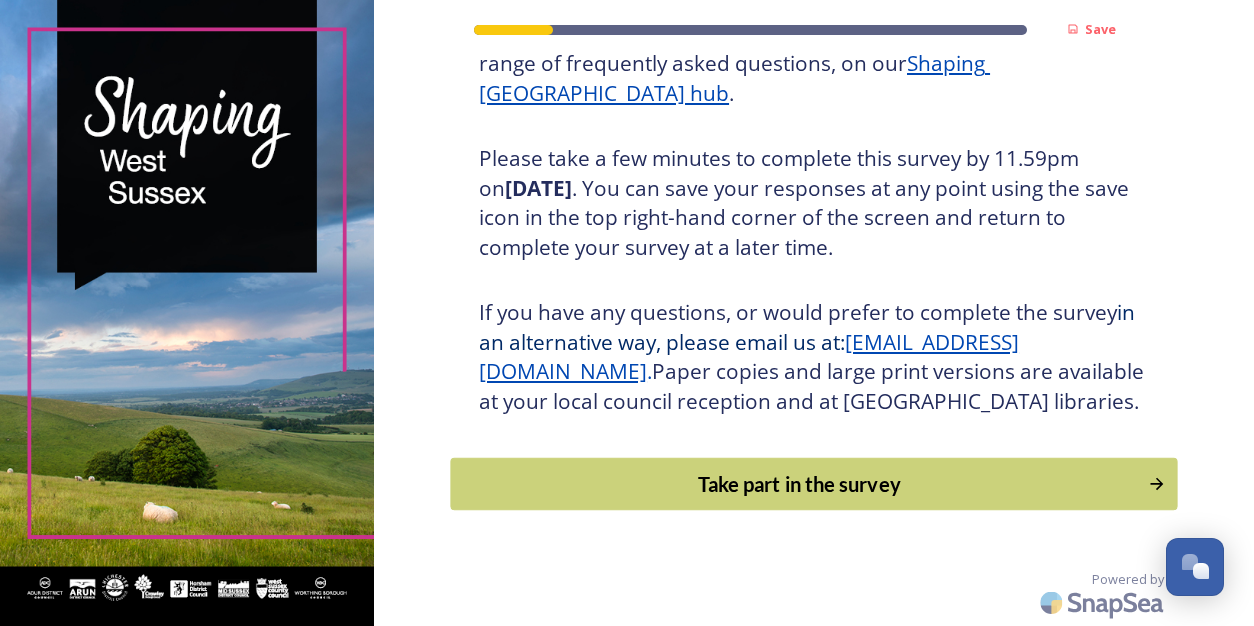 click on "Take part in the survey" at bounding box center (813, 484) 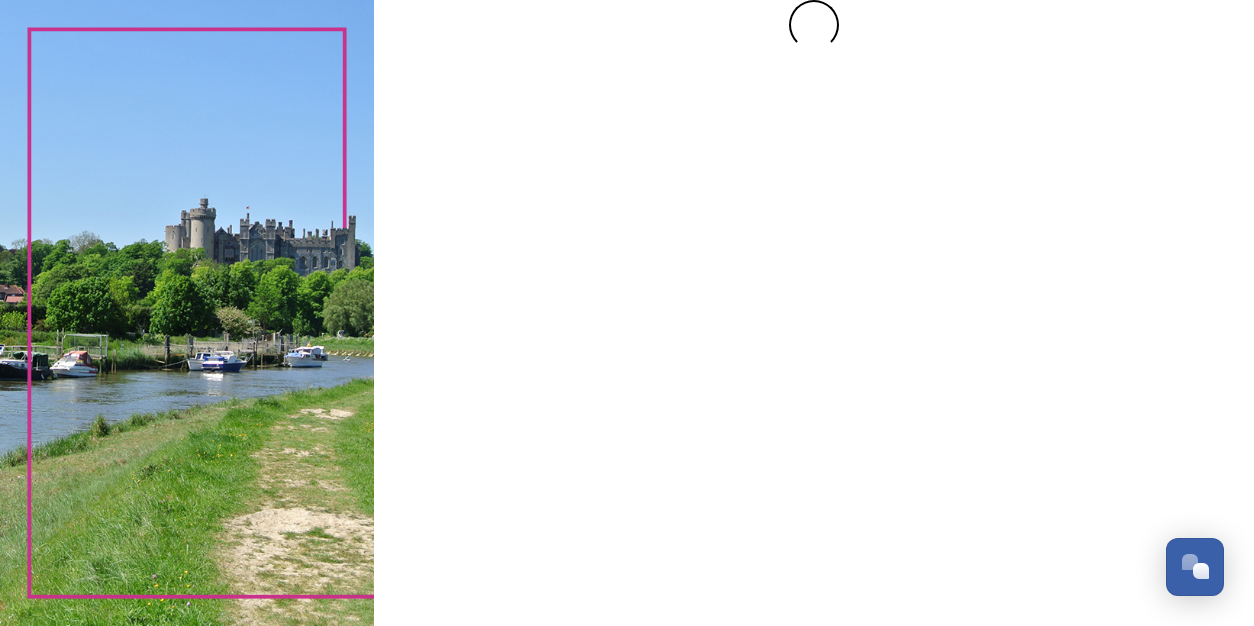 scroll, scrollTop: 0, scrollLeft: 0, axis: both 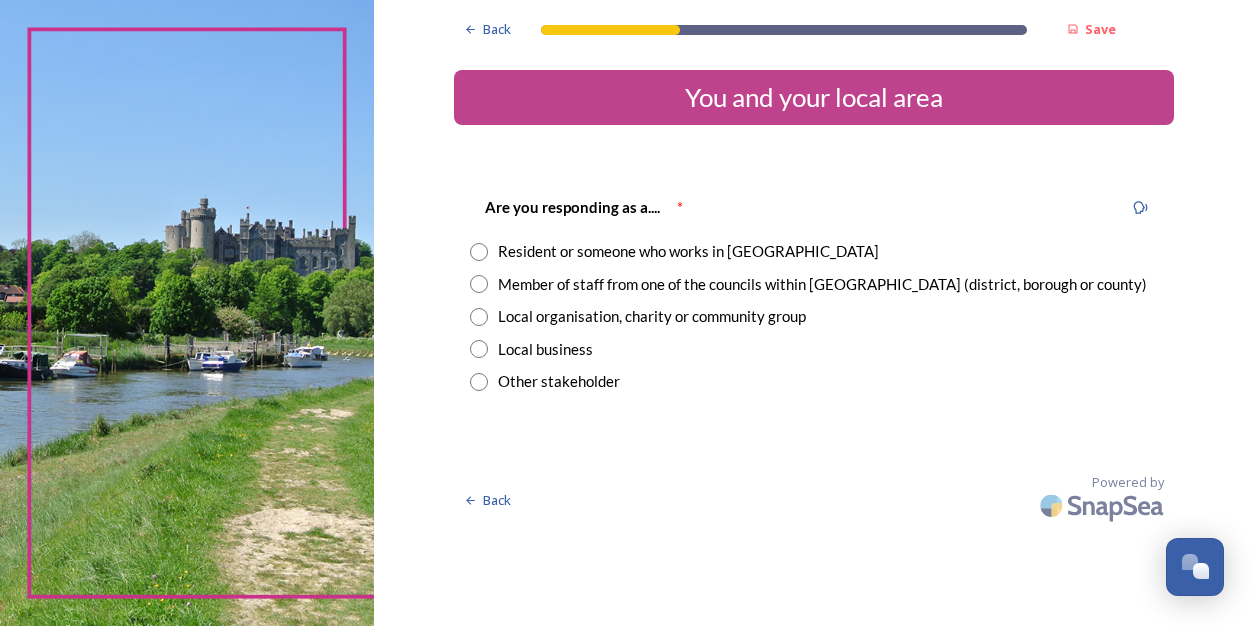 click at bounding box center (479, 252) 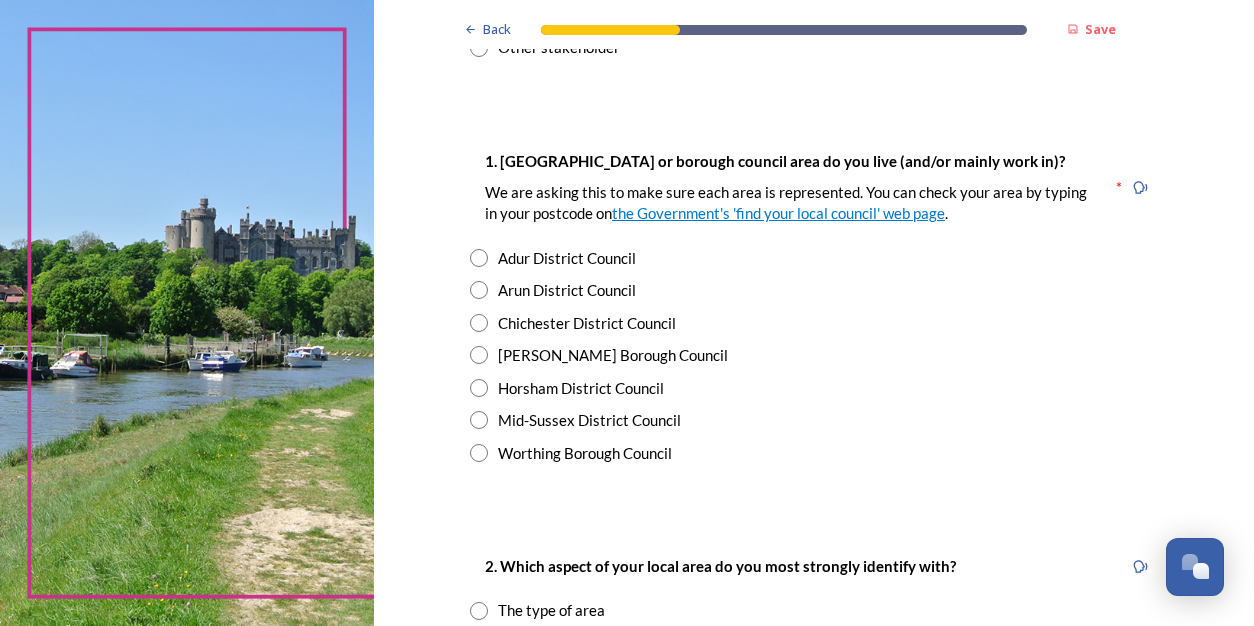 scroll, scrollTop: 380, scrollLeft: 0, axis: vertical 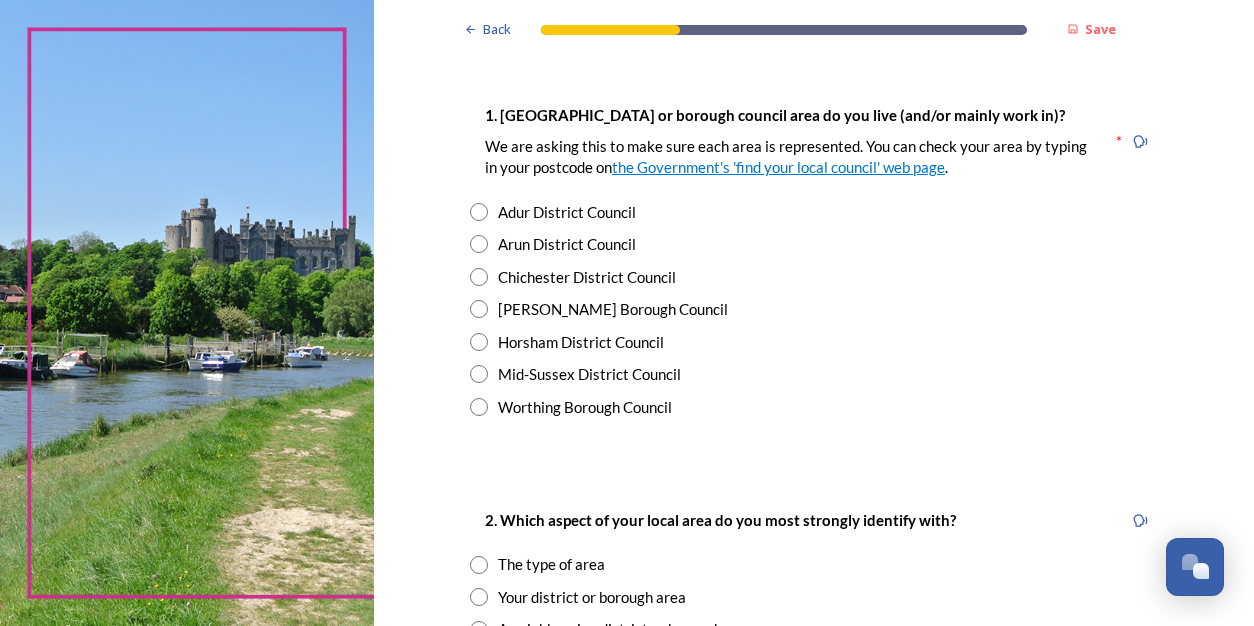 click at bounding box center [479, 342] 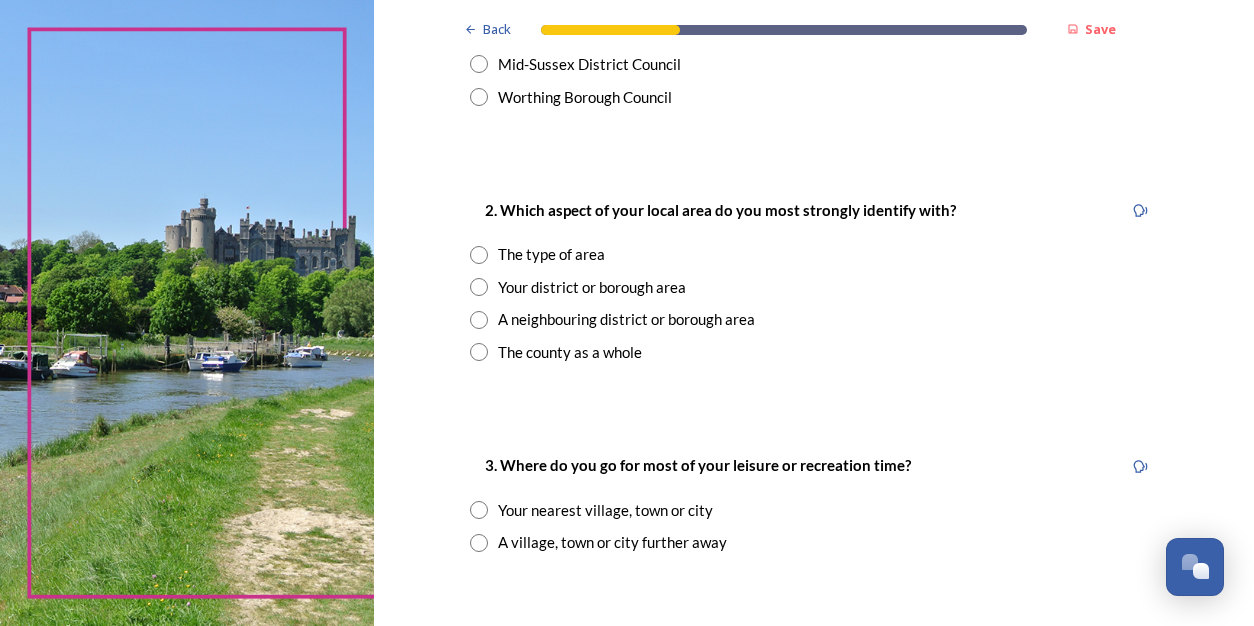 scroll, scrollTop: 698, scrollLeft: 0, axis: vertical 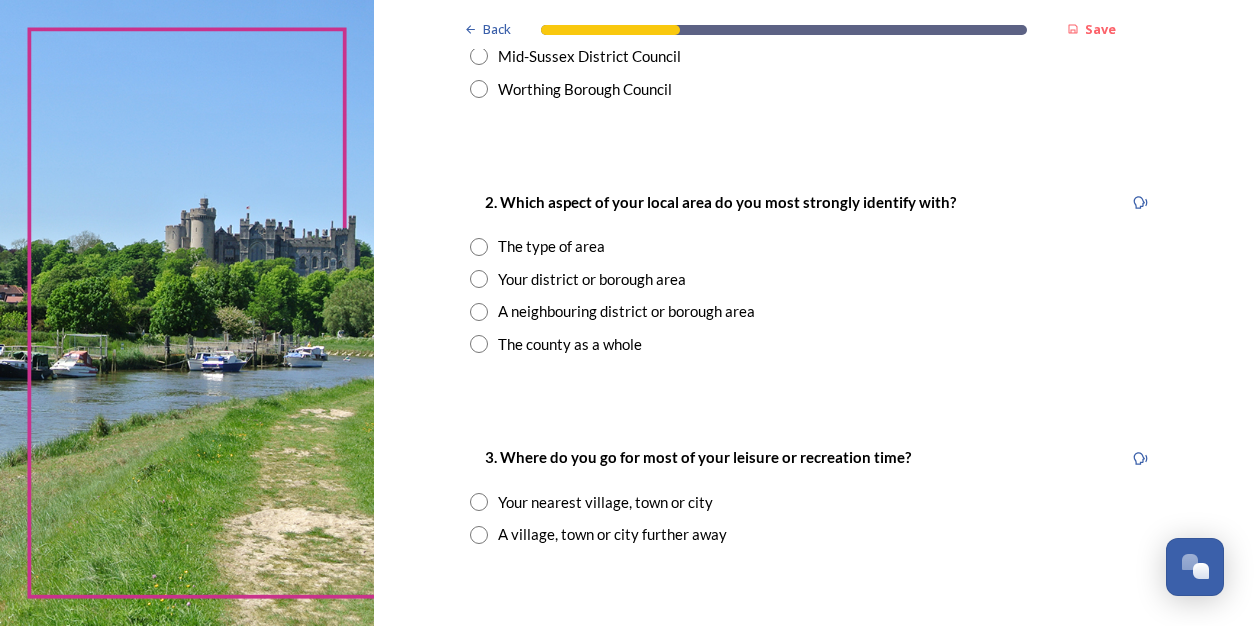click at bounding box center [479, 279] 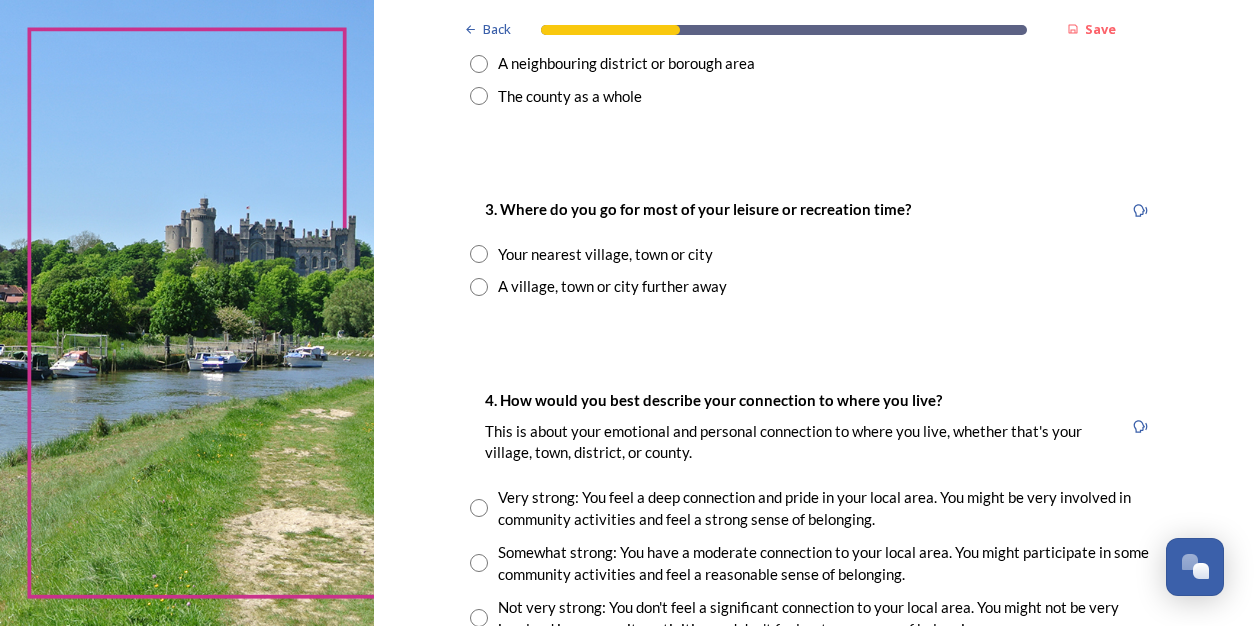 scroll, scrollTop: 968, scrollLeft: 0, axis: vertical 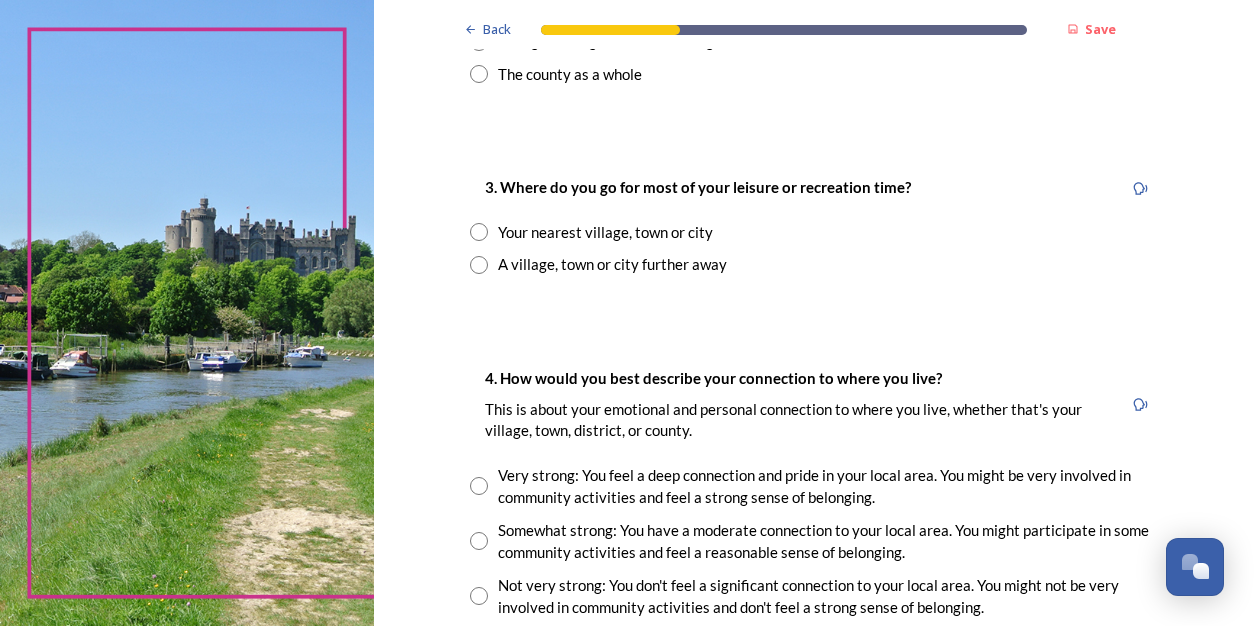 click at bounding box center [479, 232] 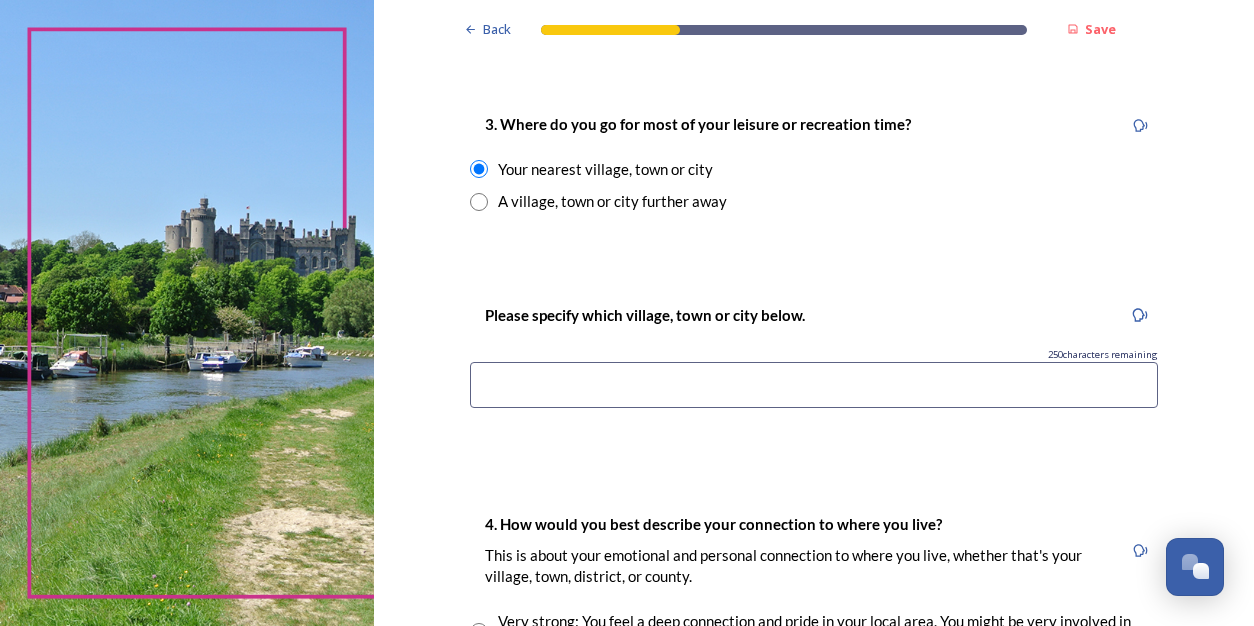 scroll, scrollTop: 1037, scrollLeft: 0, axis: vertical 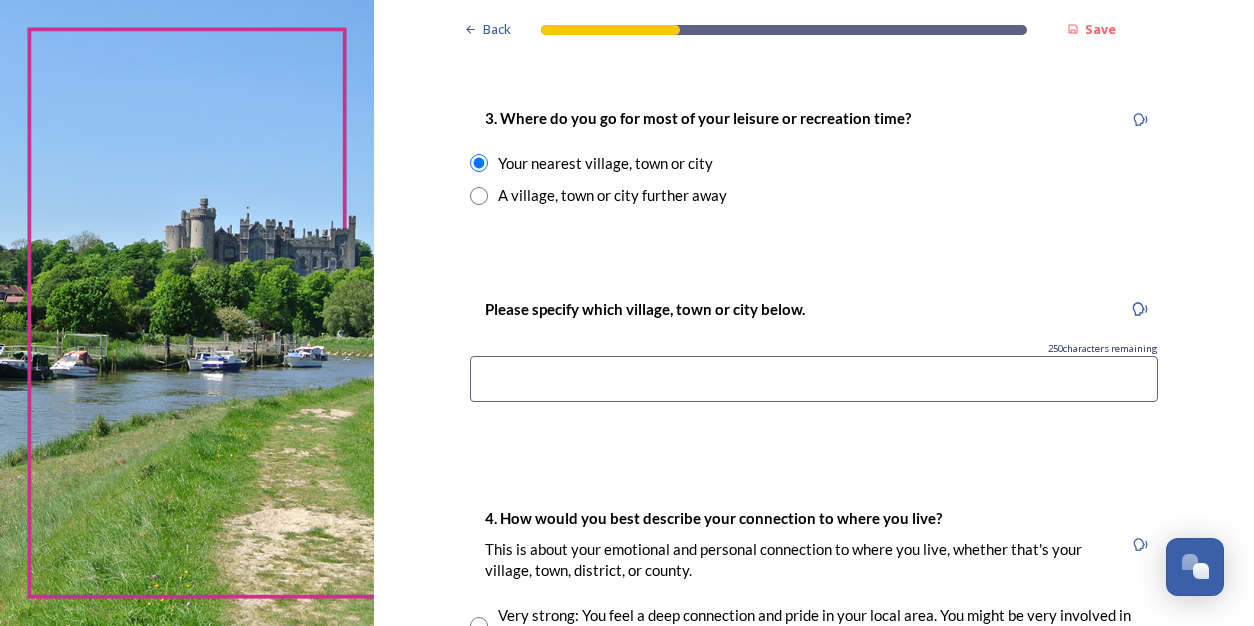 click on "A village, town or city further away" at bounding box center [612, 195] 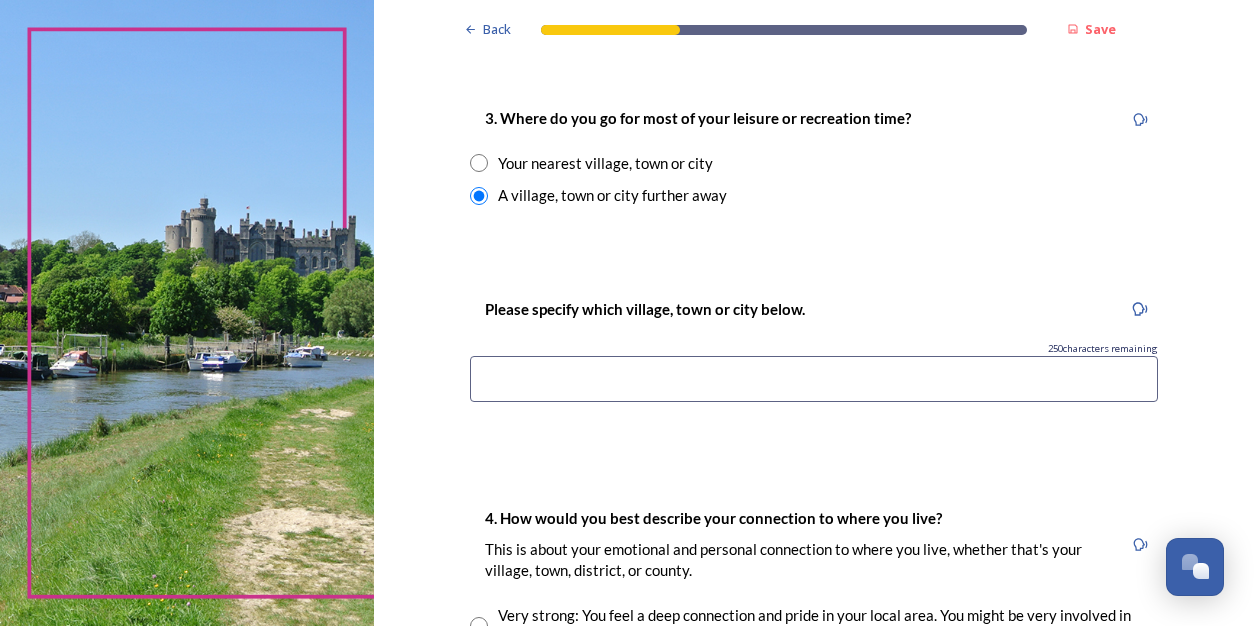 click at bounding box center (814, 379) 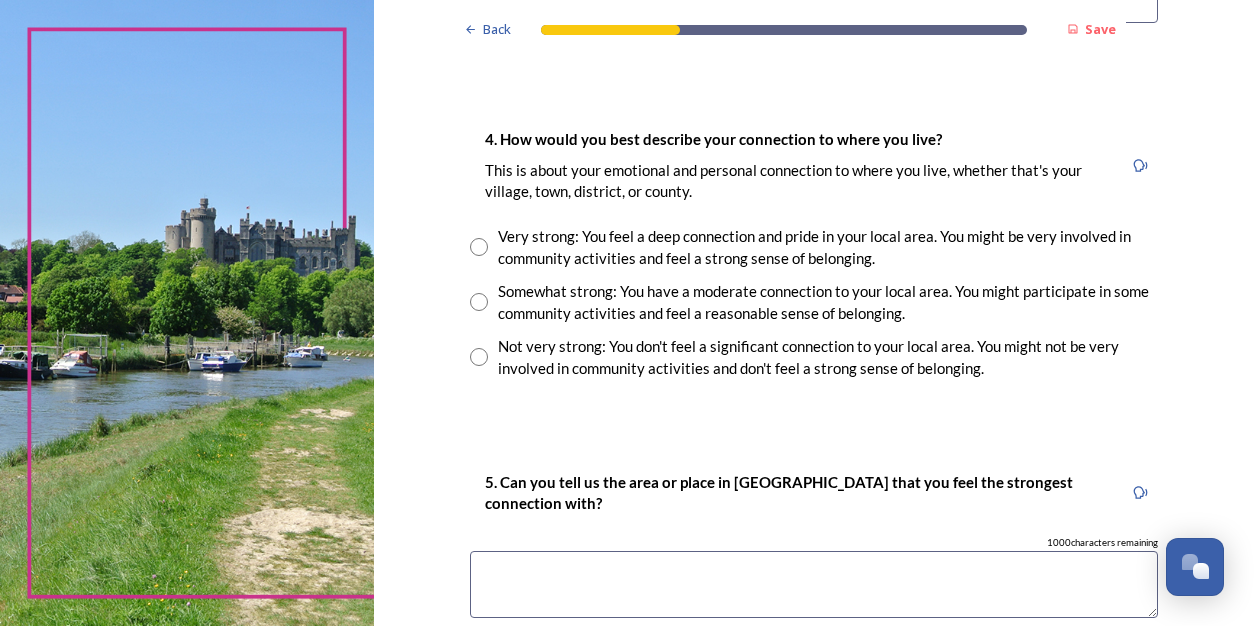 scroll, scrollTop: 1419, scrollLeft: 0, axis: vertical 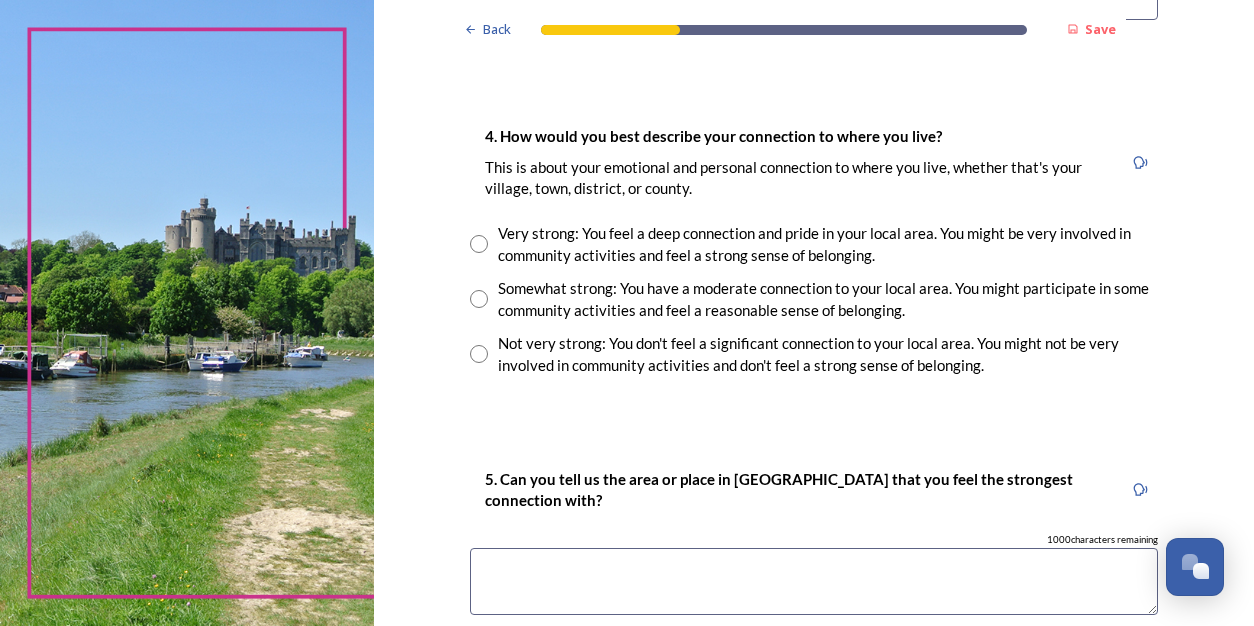 type on "Horsham" 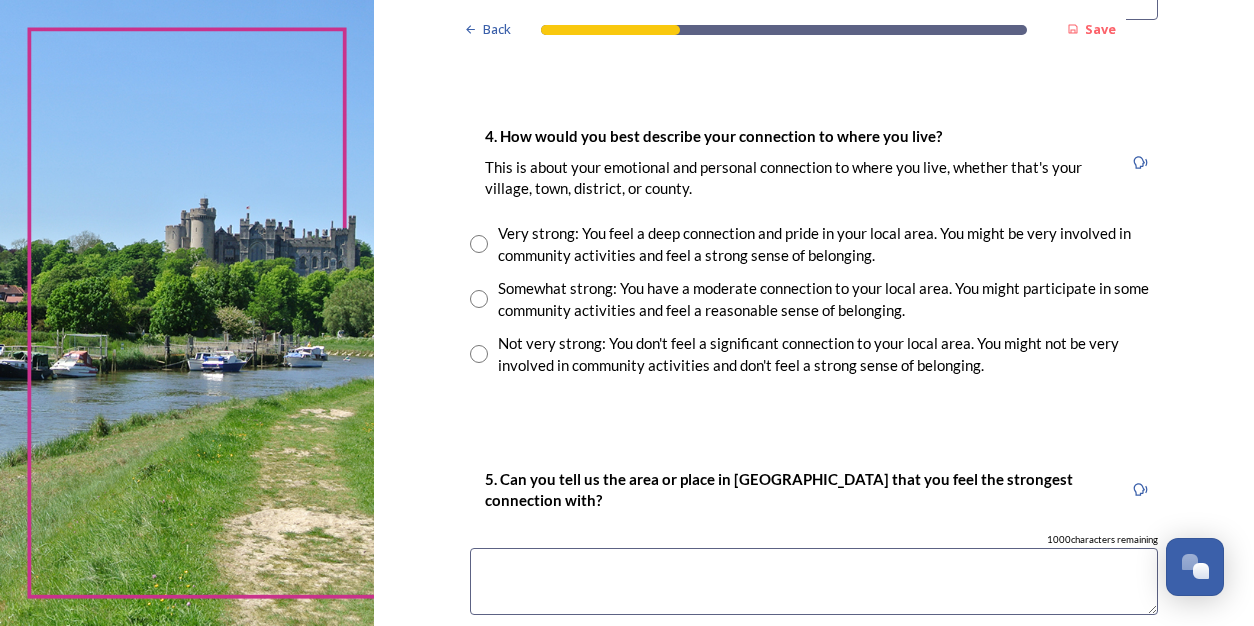 radio on "true" 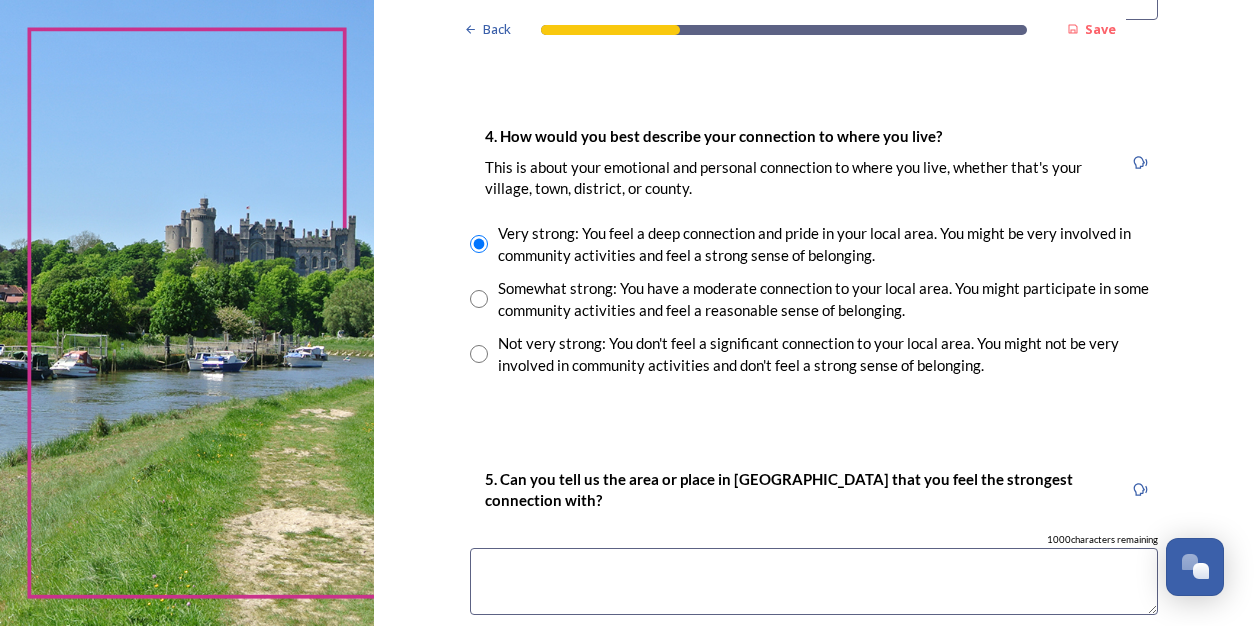 click at bounding box center [814, 581] 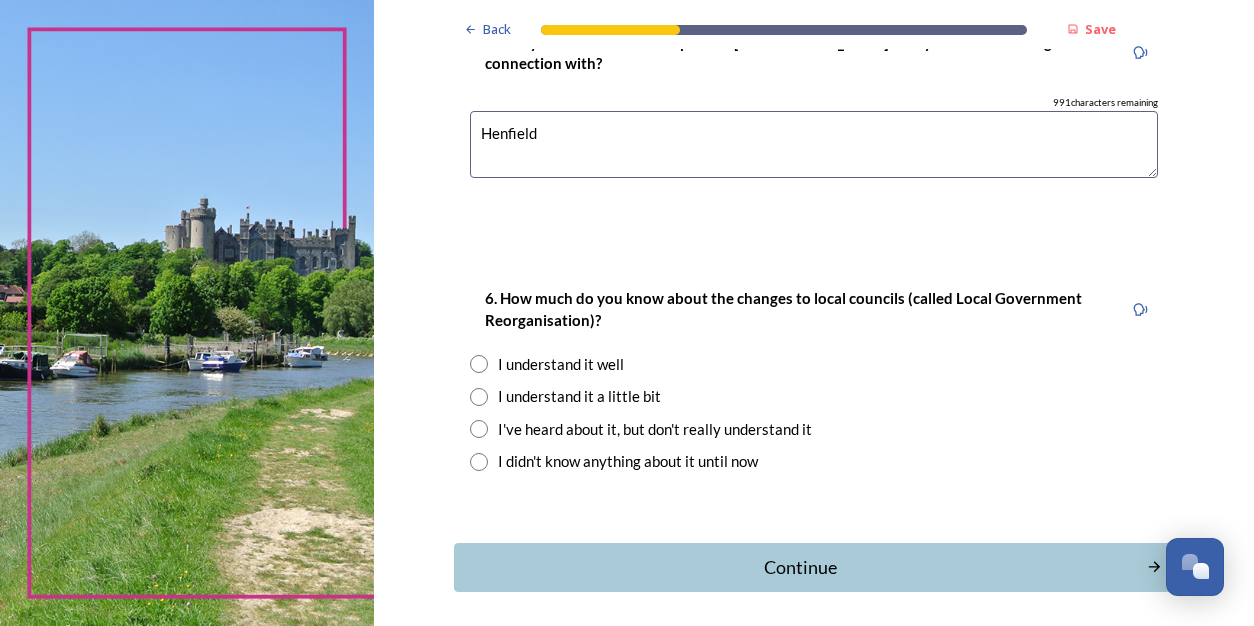 scroll, scrollTop: 1877, scrollLeft: 0, axis: vertical 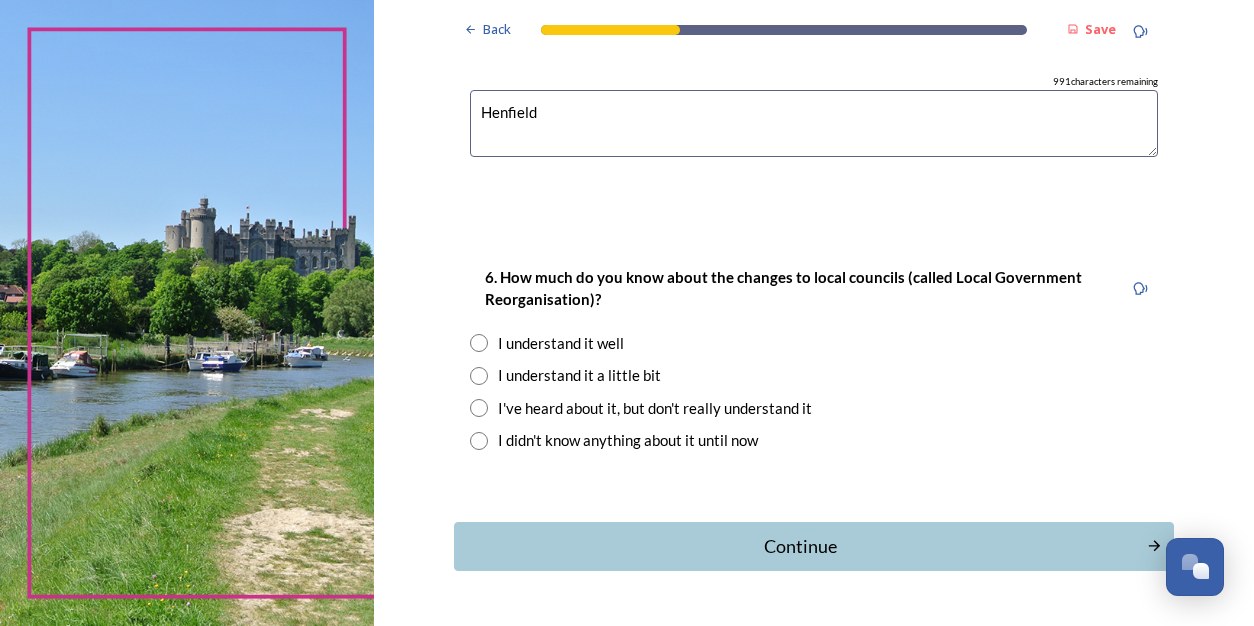 type on "Henfield" 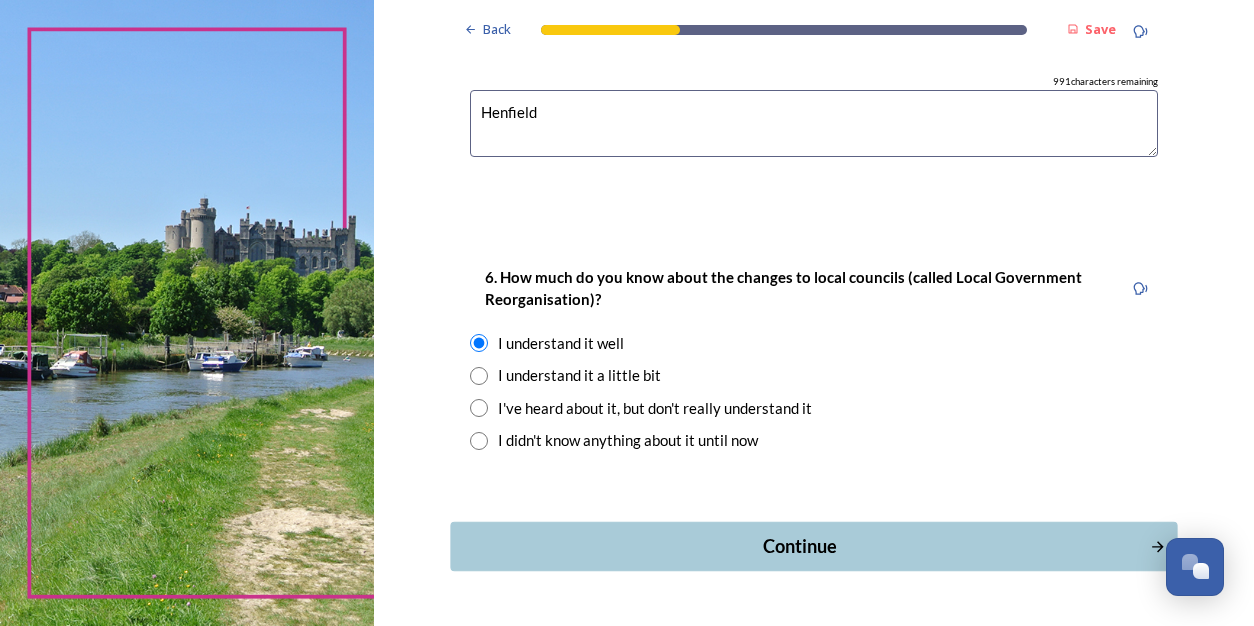 click on "Continue" at bounding box center [800, 546] 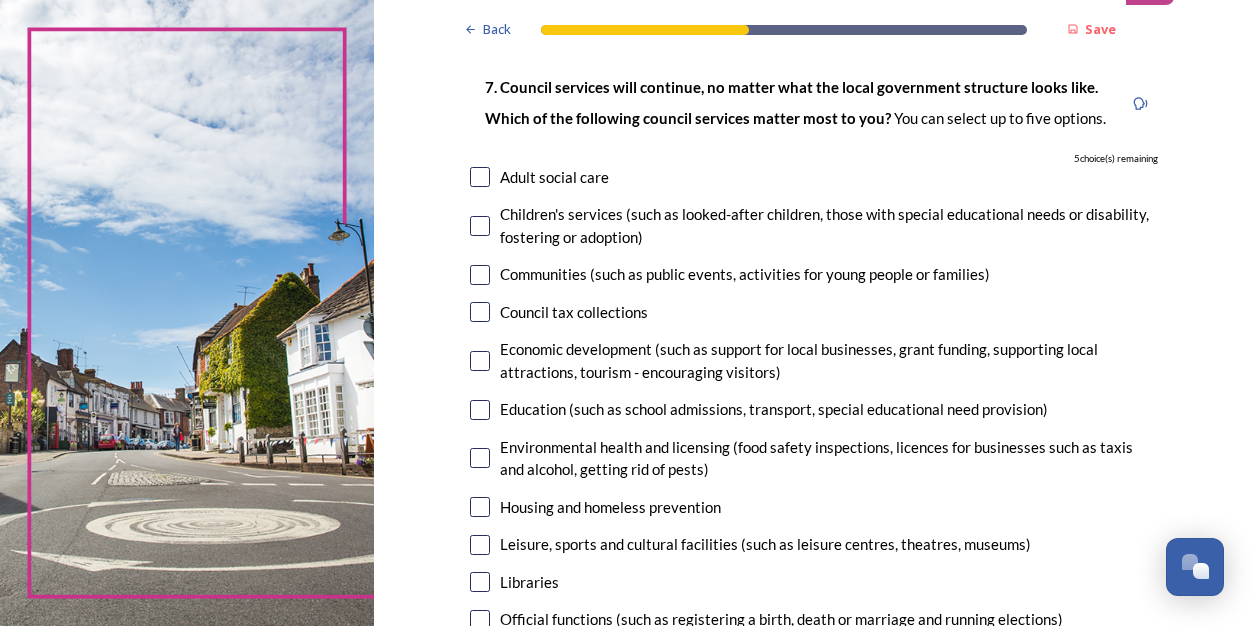 scroll, scrollTop: 126, scrollLeft: 0, axis: vertical 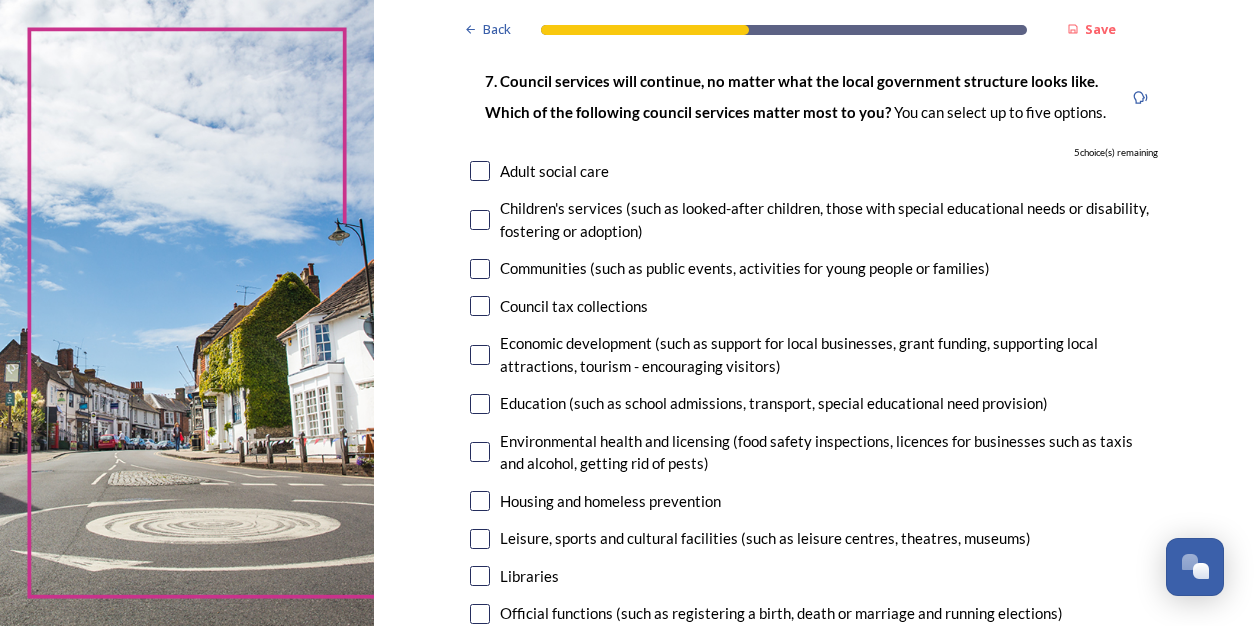 click at bounding box center (480, 171) 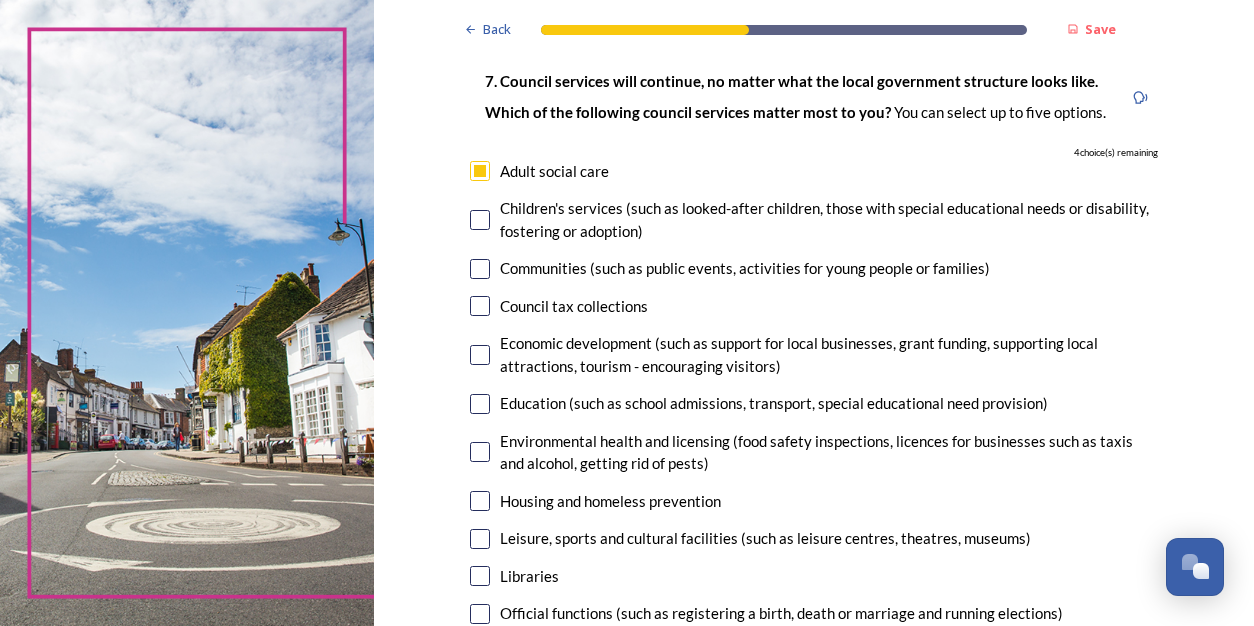 click at bounding box center (480, 269) 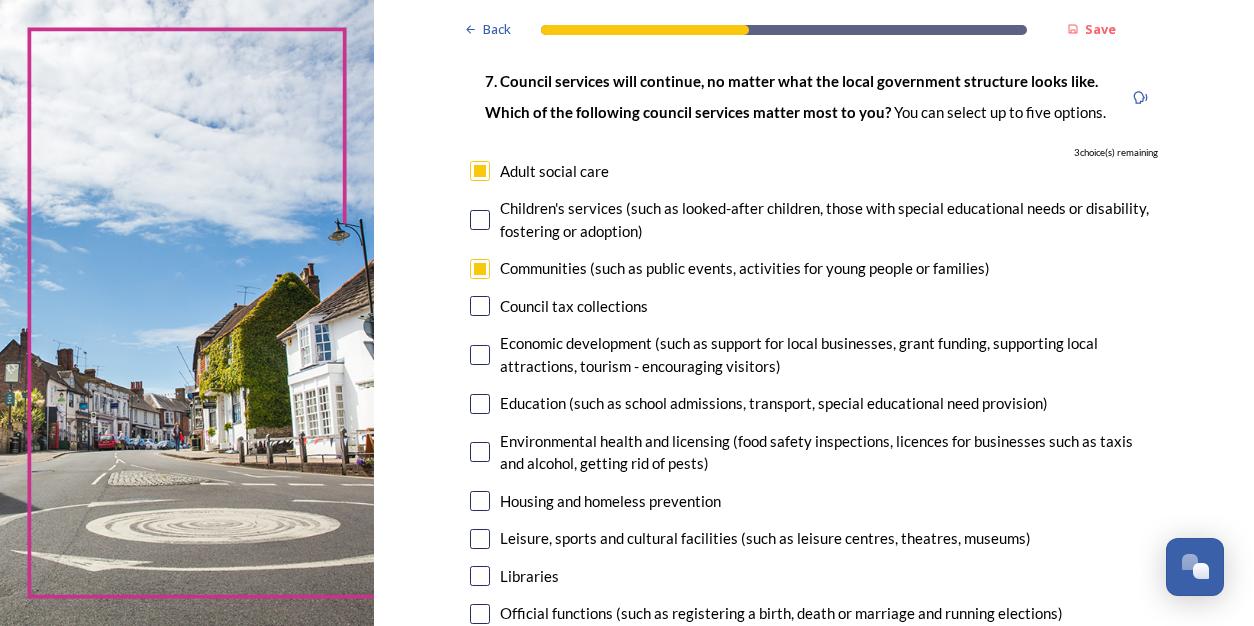 click at bounding box center [480, 306] 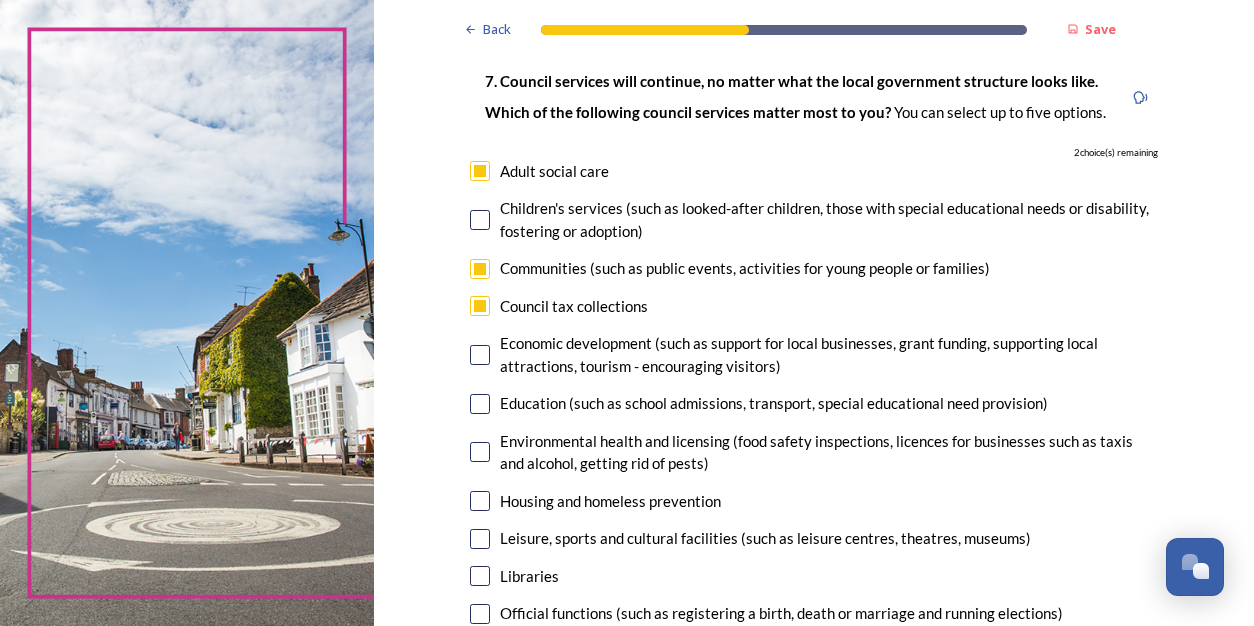 click at bounding box center [480, 404] 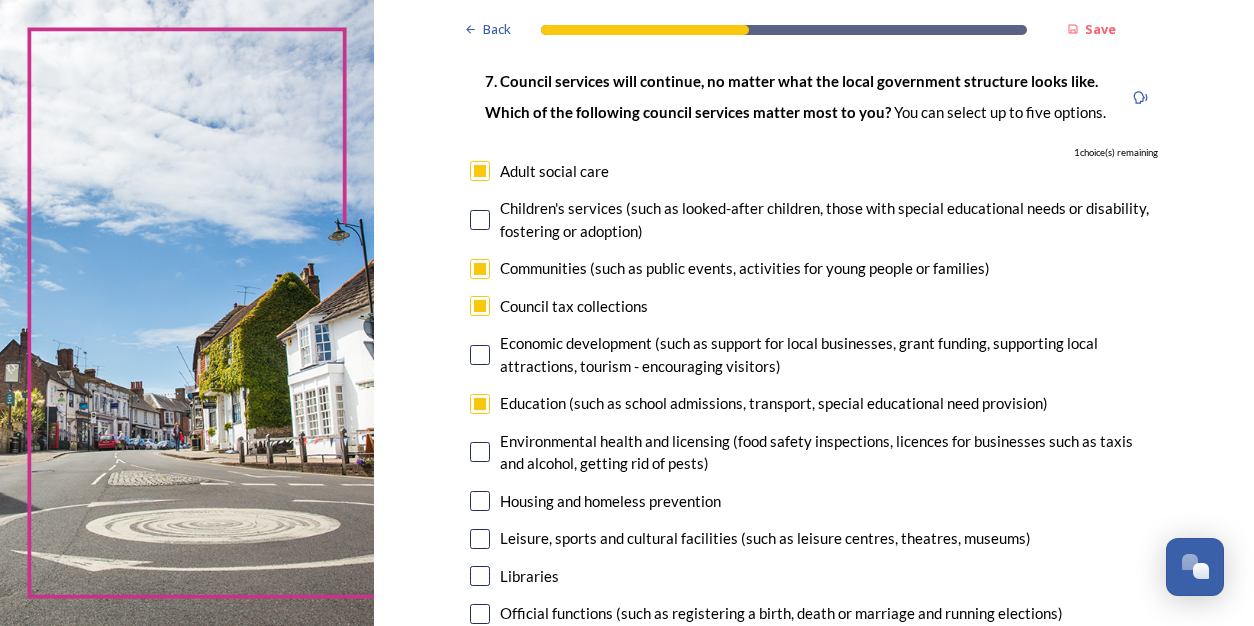click at bounding box center [480, 501] 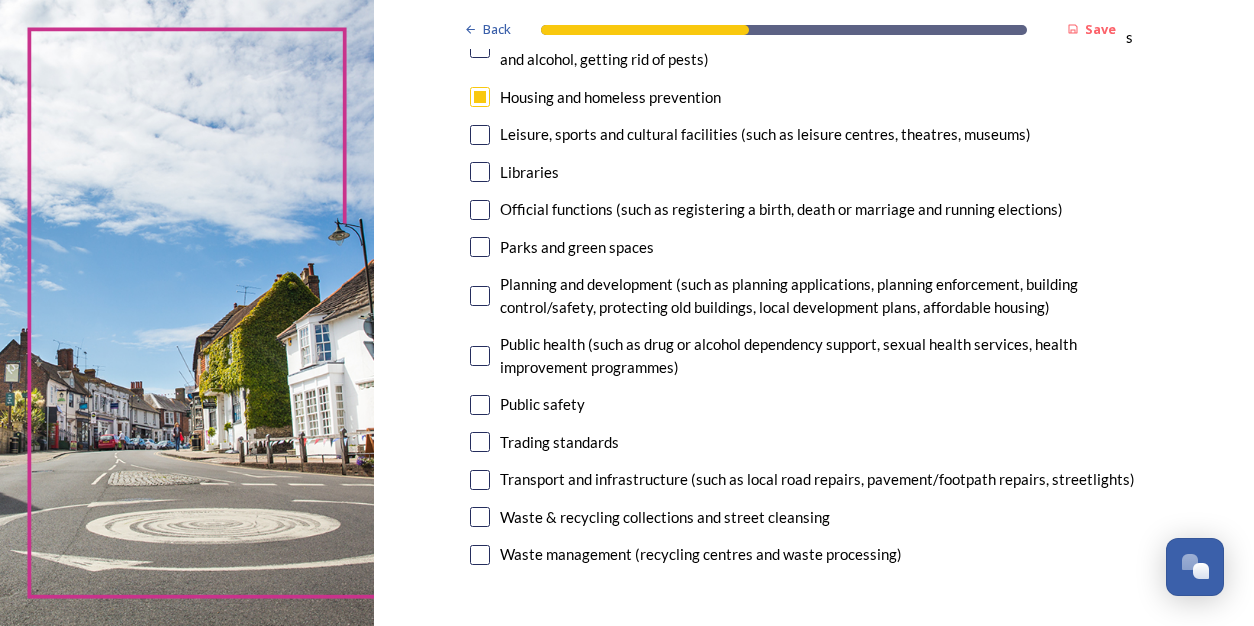 scroll, scrollTop: 538, scrollLeft: 0, axis: vertical 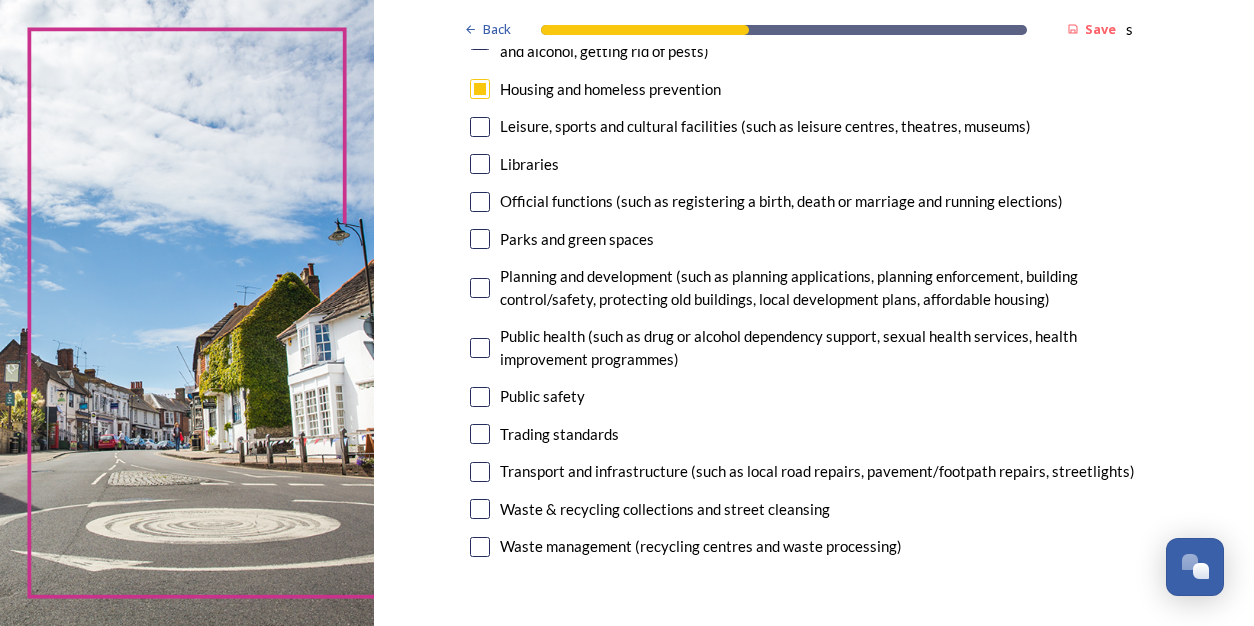click at bounding box center [480, 127] 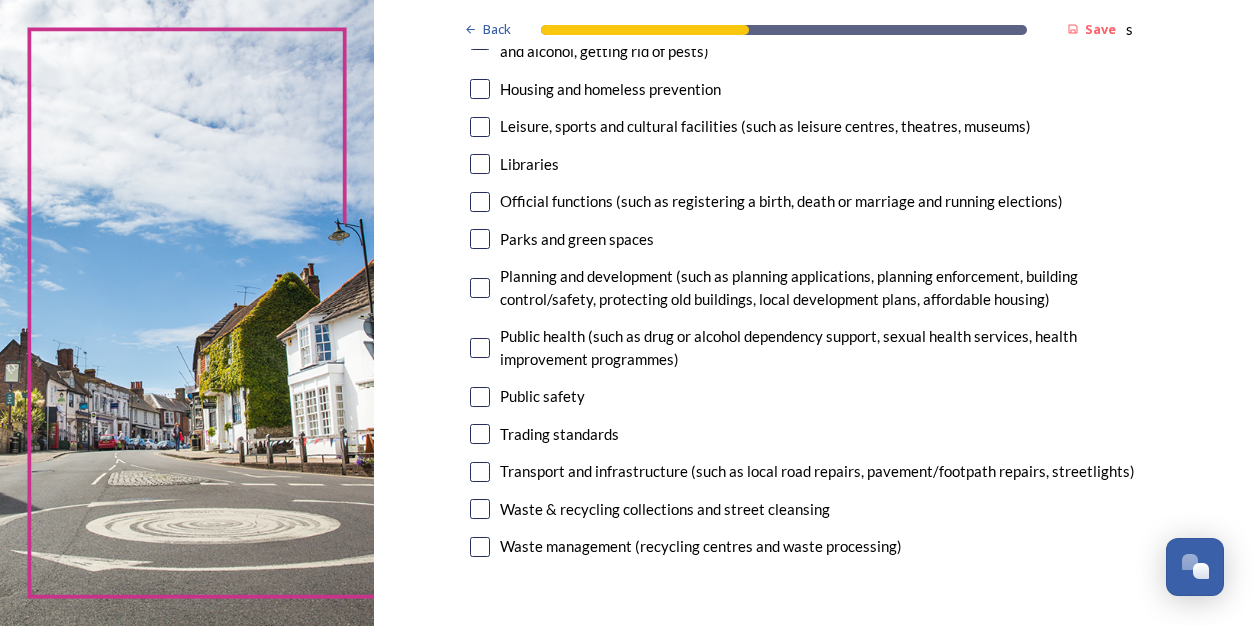 click at bounding box center [480, 127] 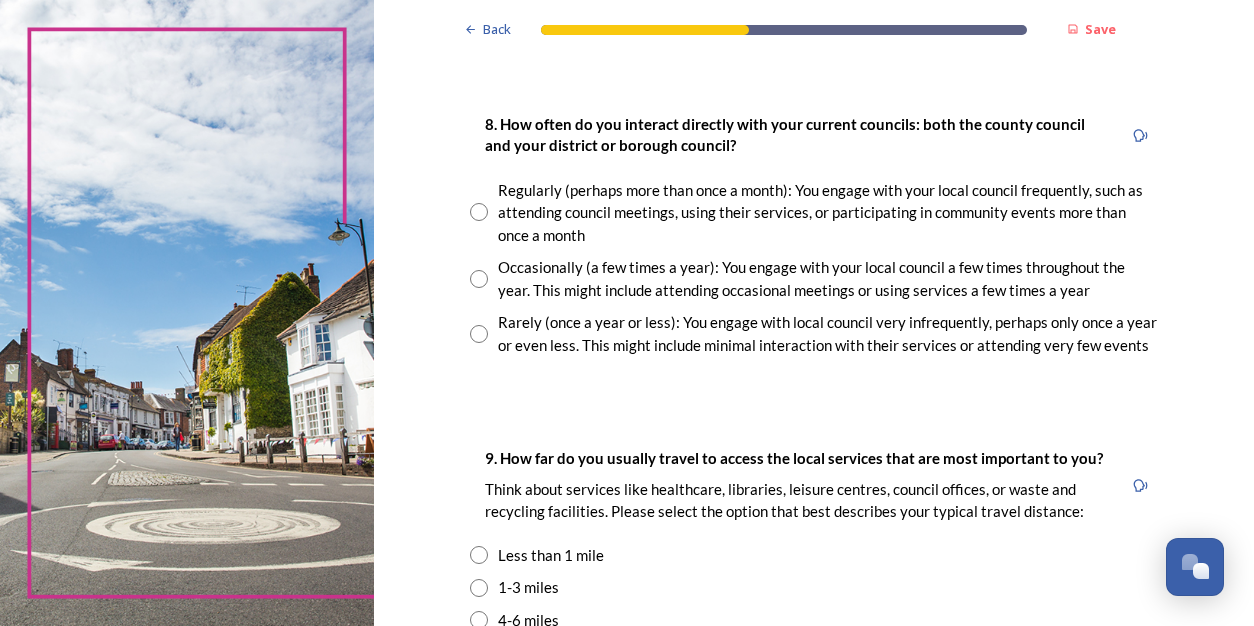 scroll, scrollTop: 1096, scrollLeft: 0, axis: vertical 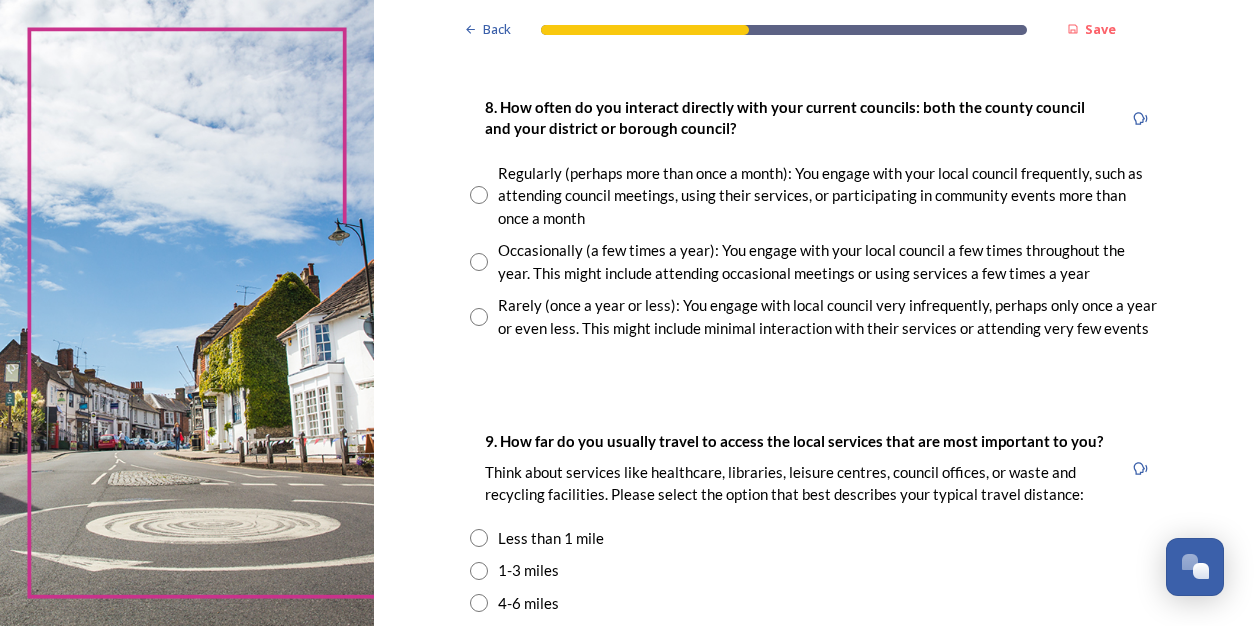 click at bounding box center (479, 195) 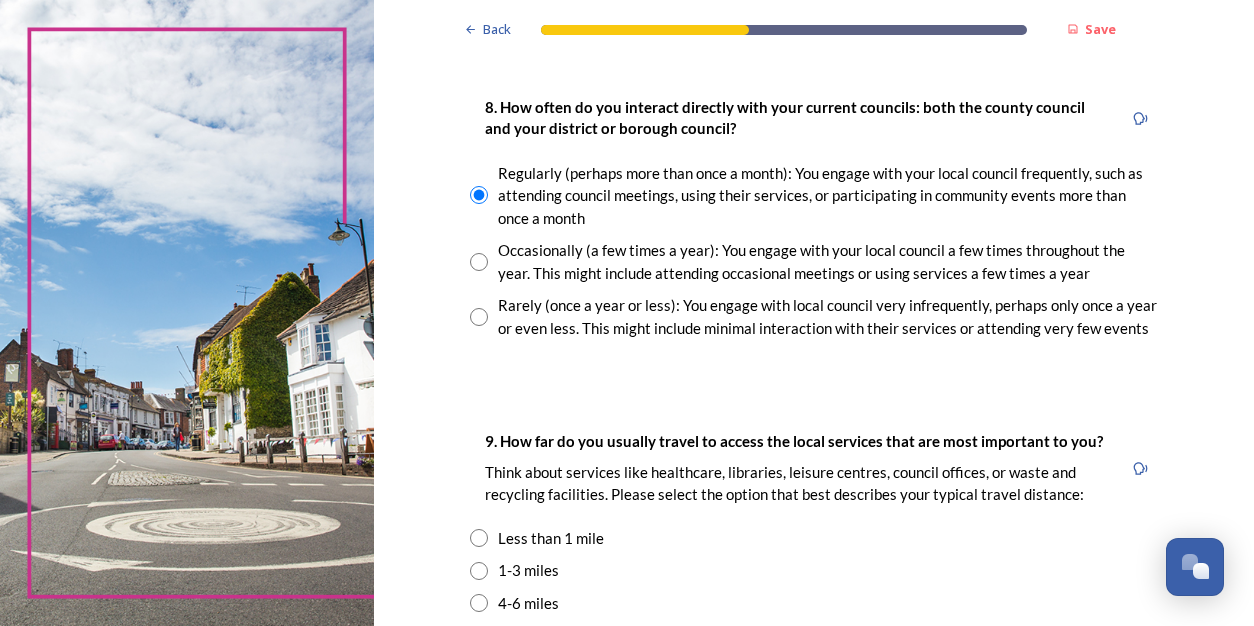 click at bounding box center [479, 571] 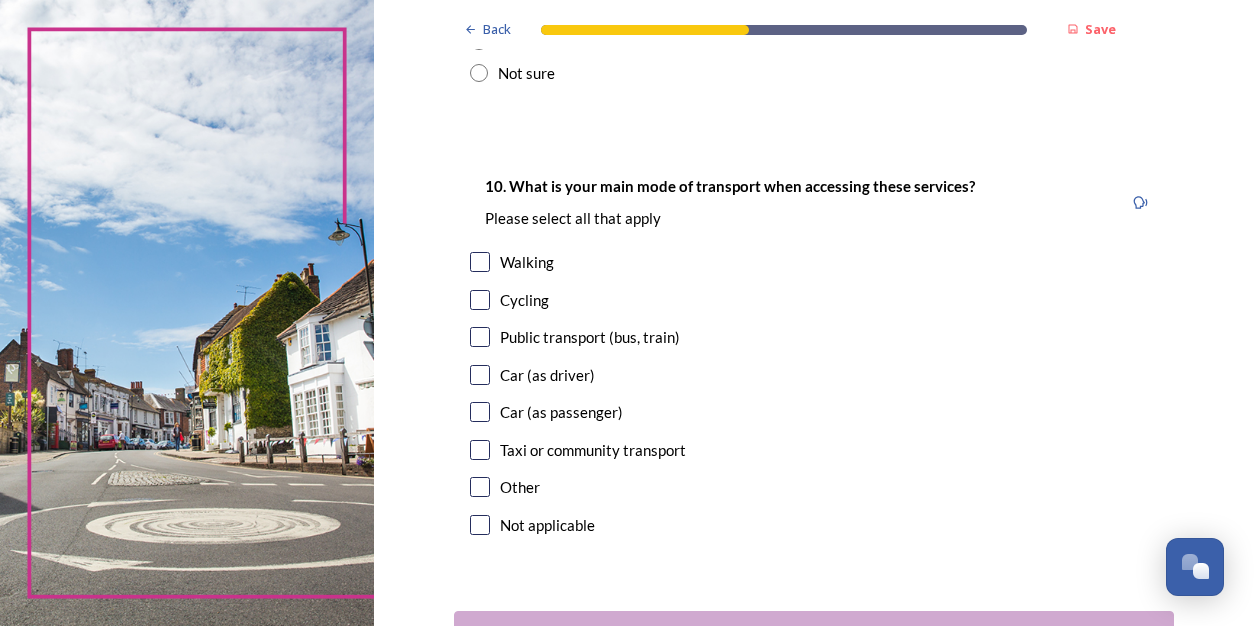 scroll, scrollTop: 1794, scrollLeft: 0, axis: vertical 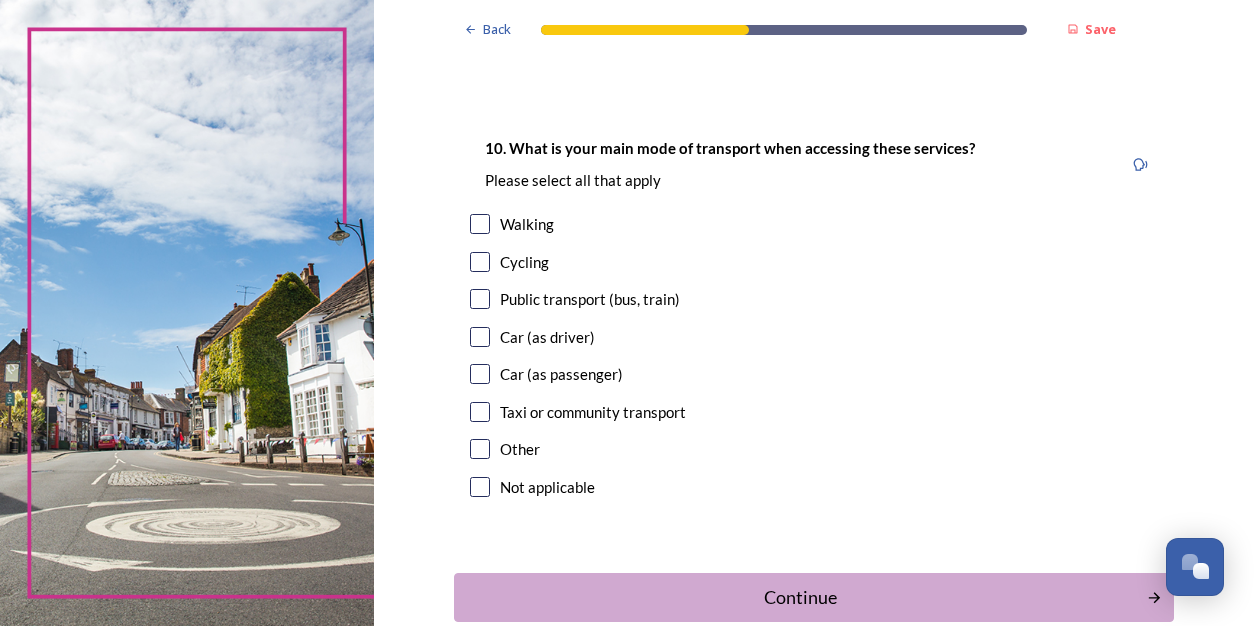 click at bounding box center (480, 337) 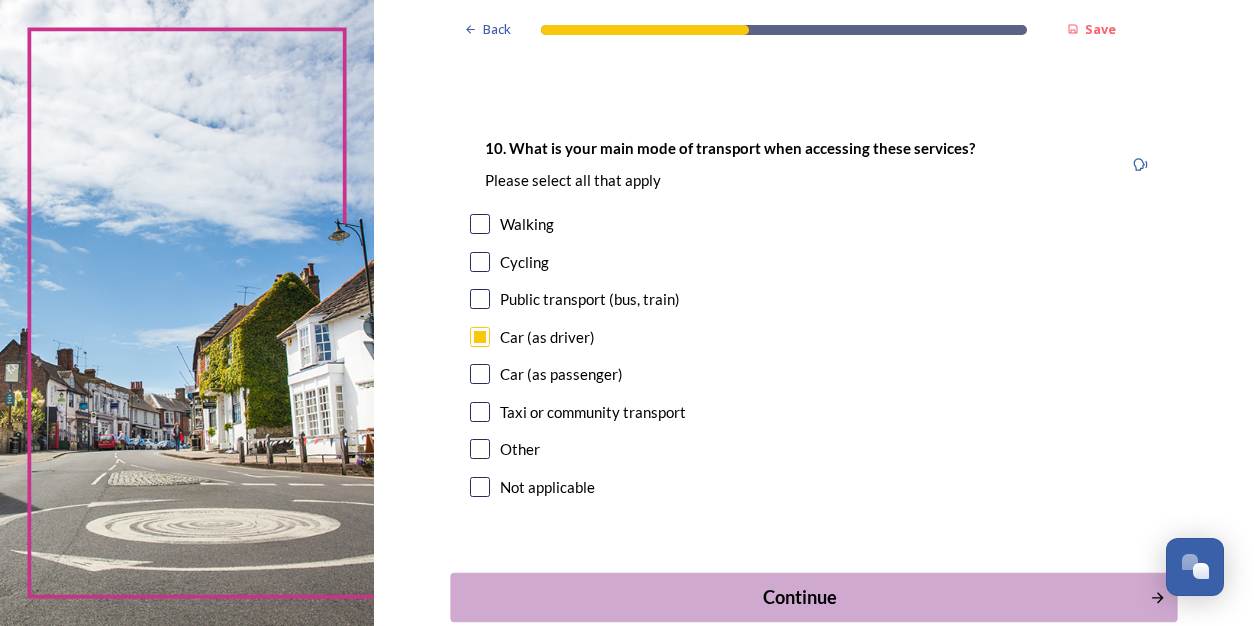 click on "Continue" at bounding box center (800, 597) 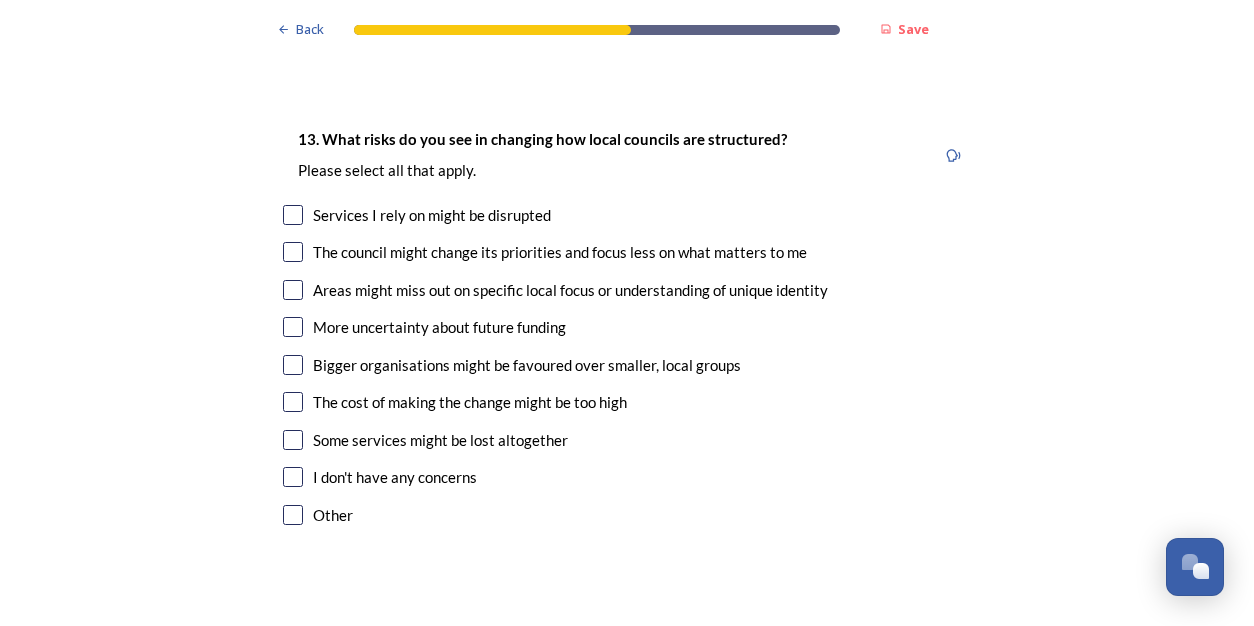 scroll, scrollTop: 3896, scrollLeft: 0, axis: vertical 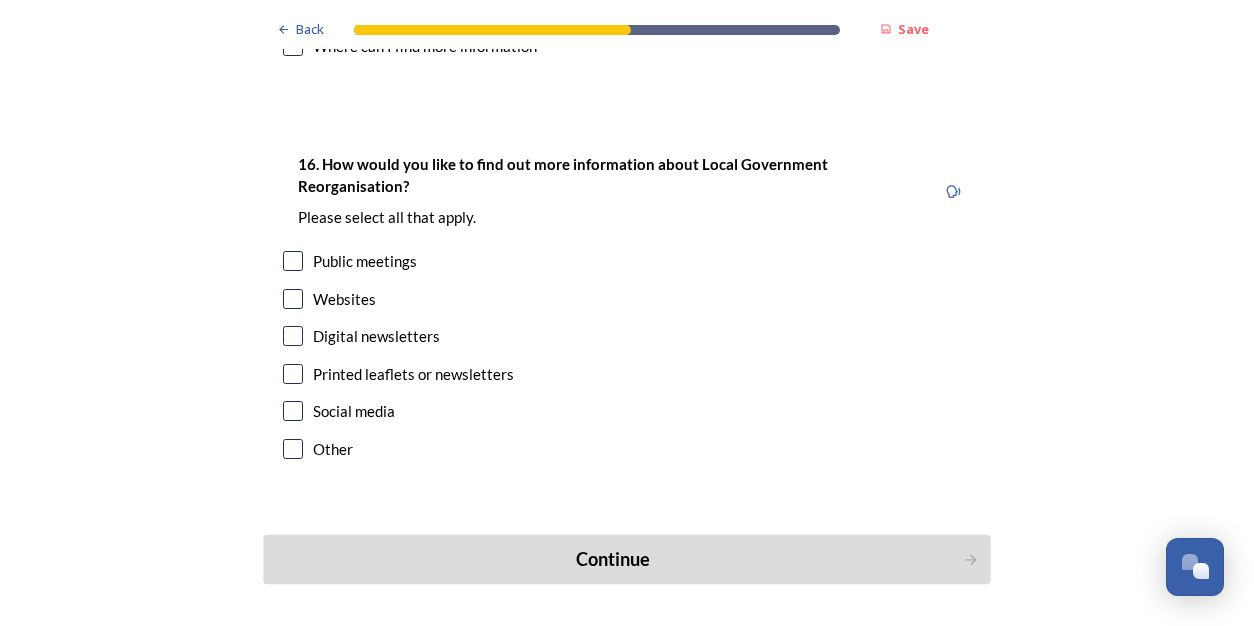 click on "Continue" at bounding box center (613, 559) 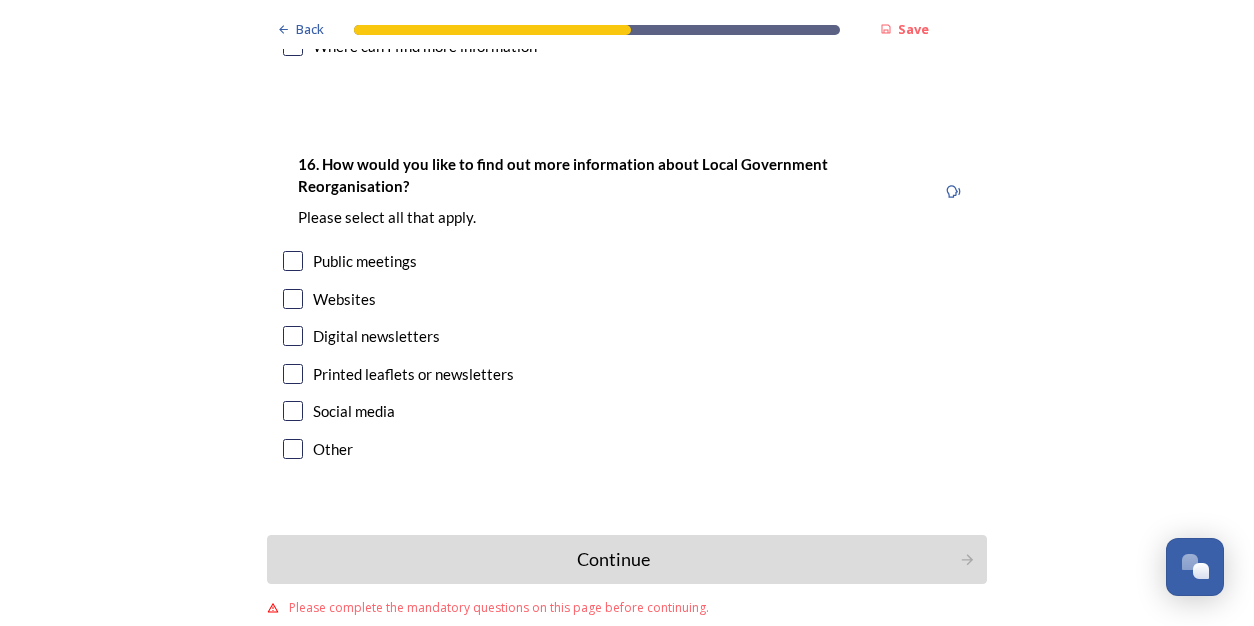 click at bounding box center (293, 374) 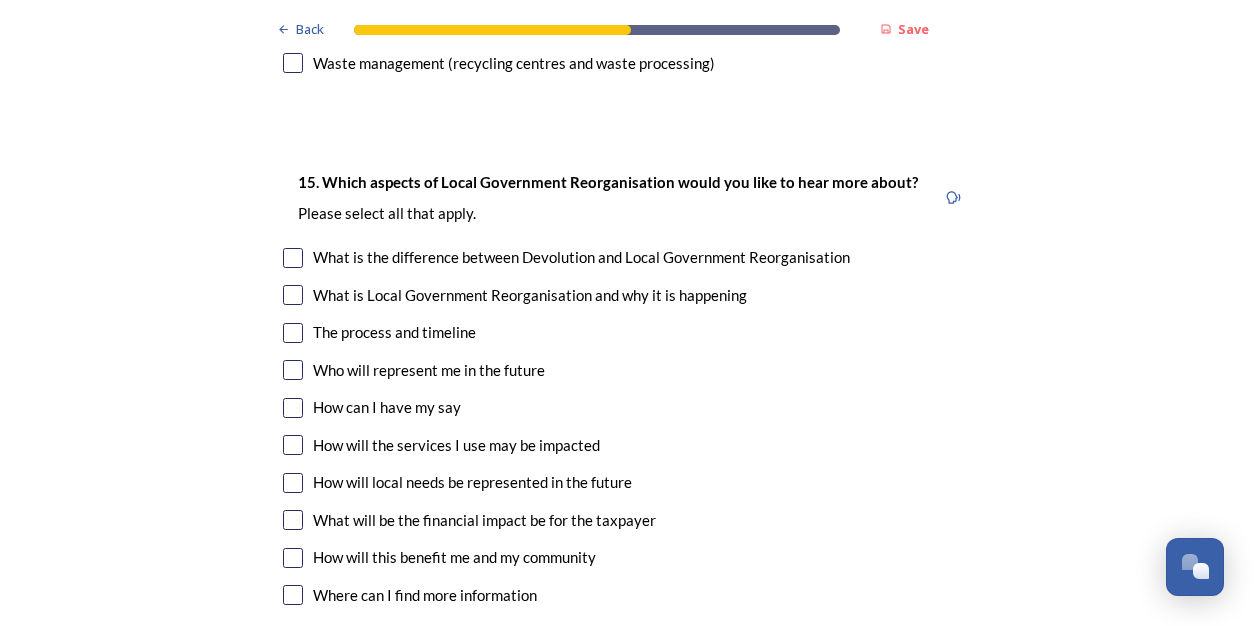 scroll, scrollTop: 4981, scrollLeft: 0, axis: vertical 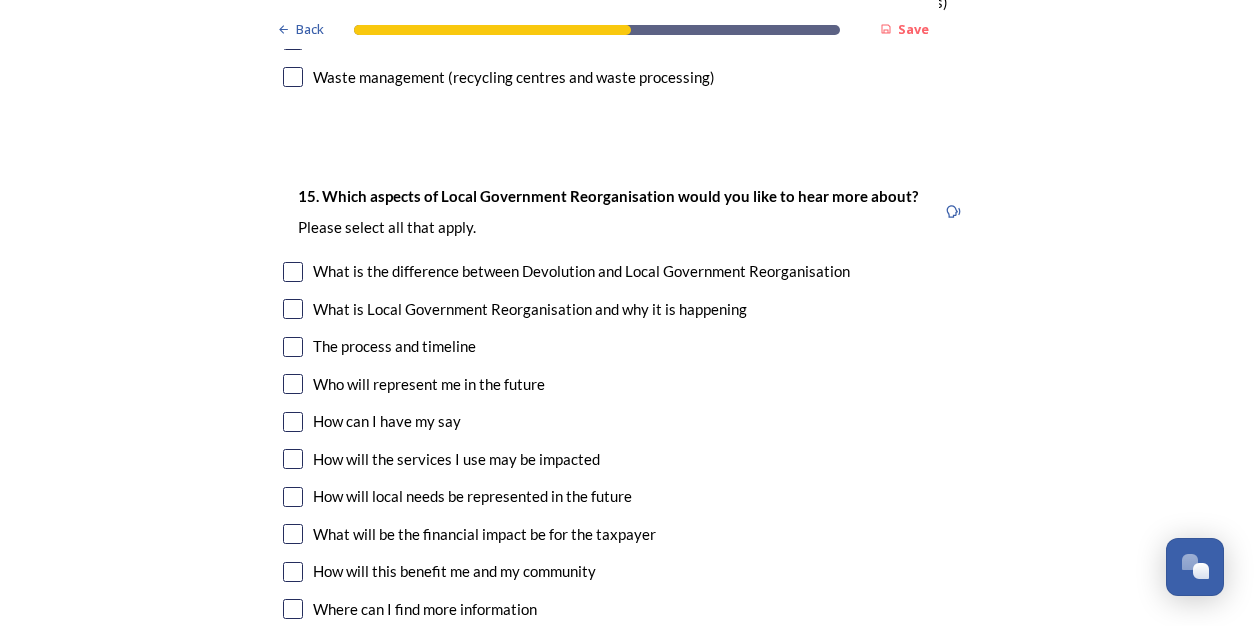 click at bounding box center [293, 272] 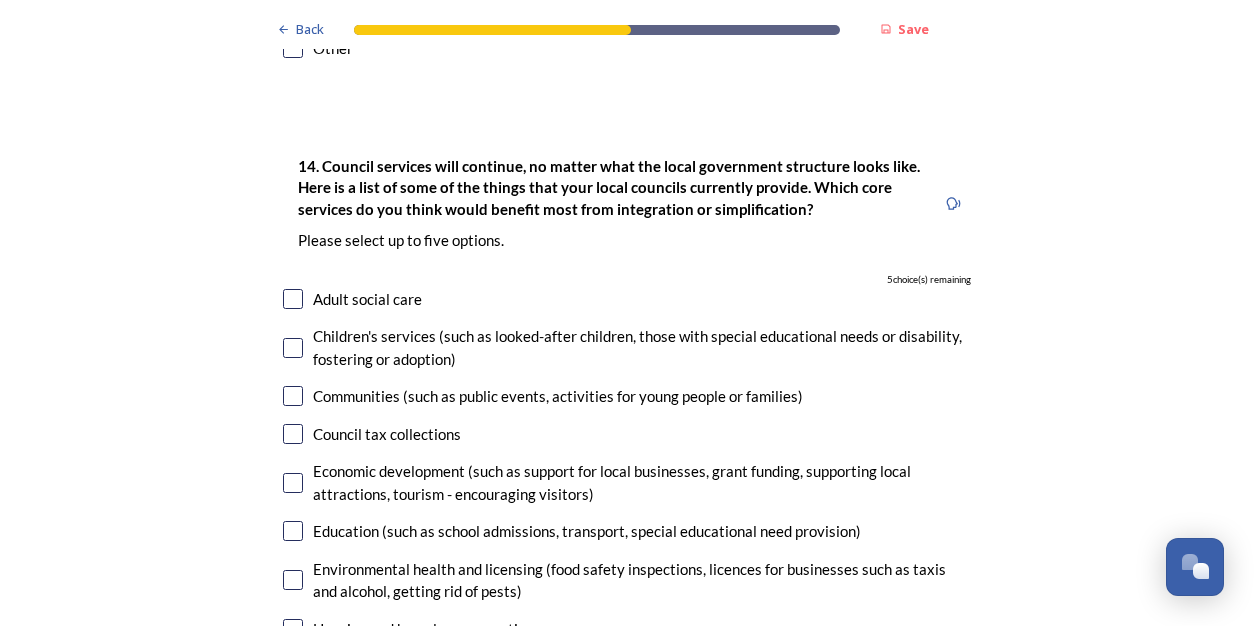 scroll, scrollTop: 3929, scrollLeft: 0, axis: vertical 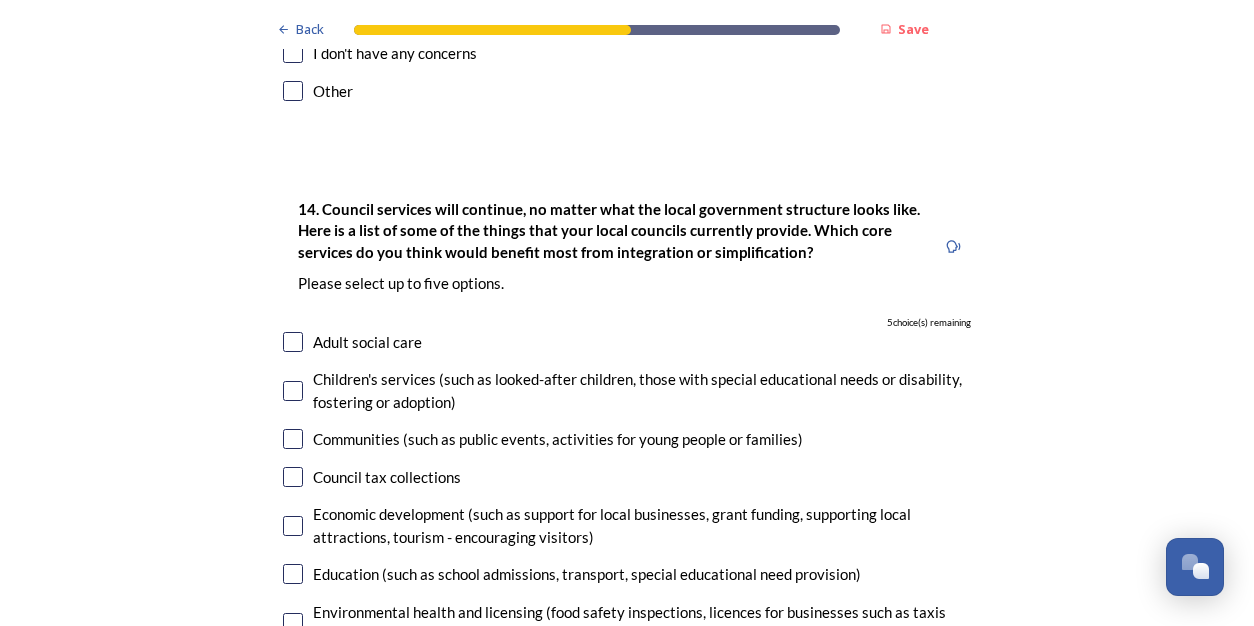 click at bounding box center (293, 477) 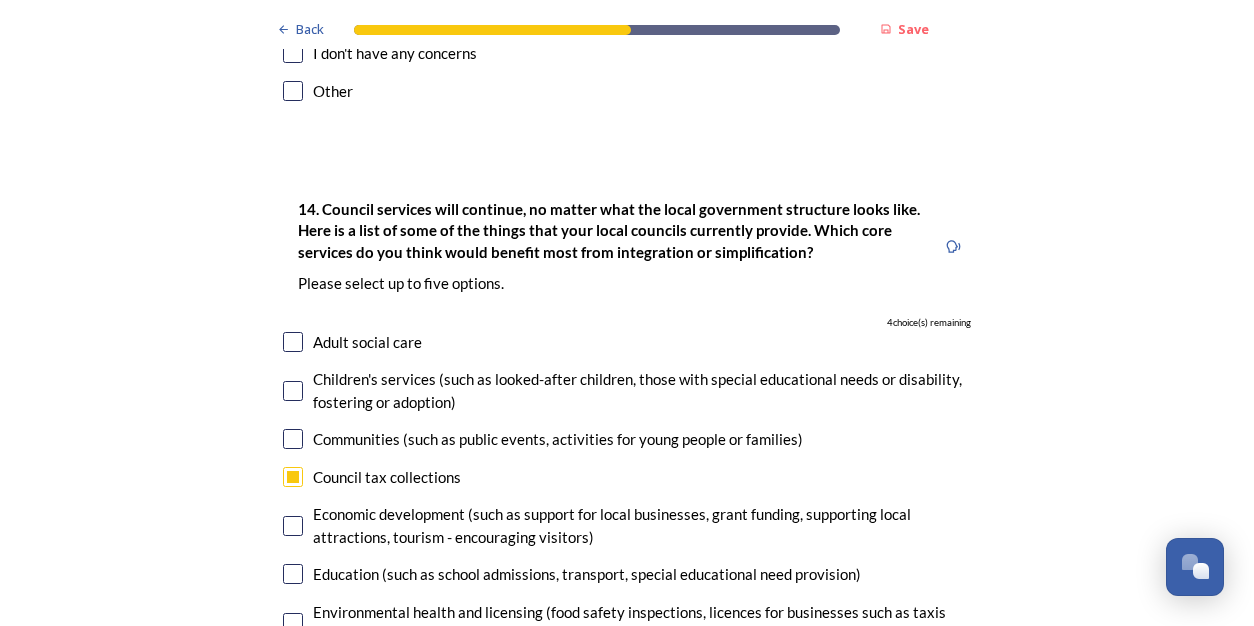 click at bounding box center [293, 439] 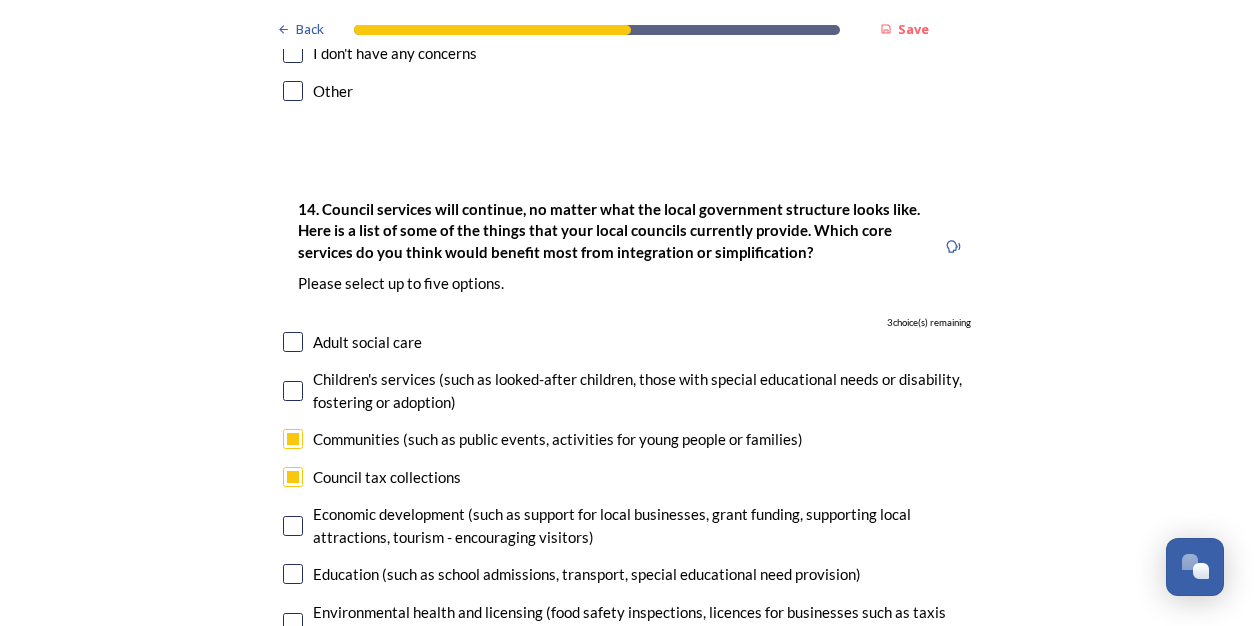 click at bounding box center [293, 574] 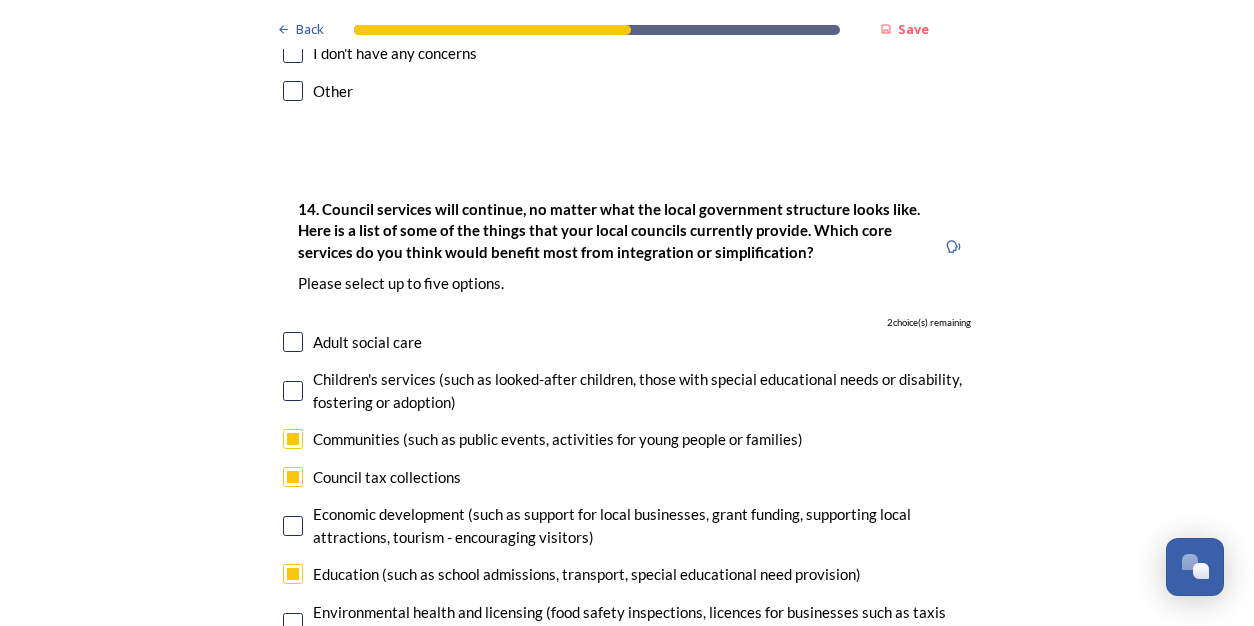 click at bounding box center [293, 672] 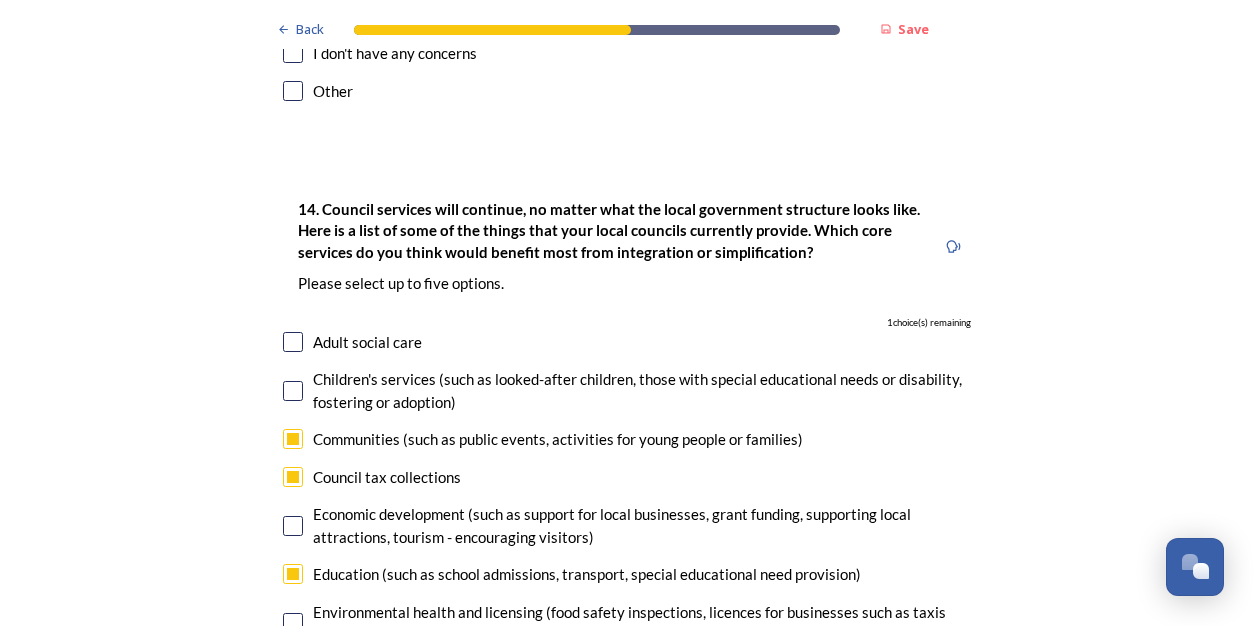click at bounding box center [293, 342] 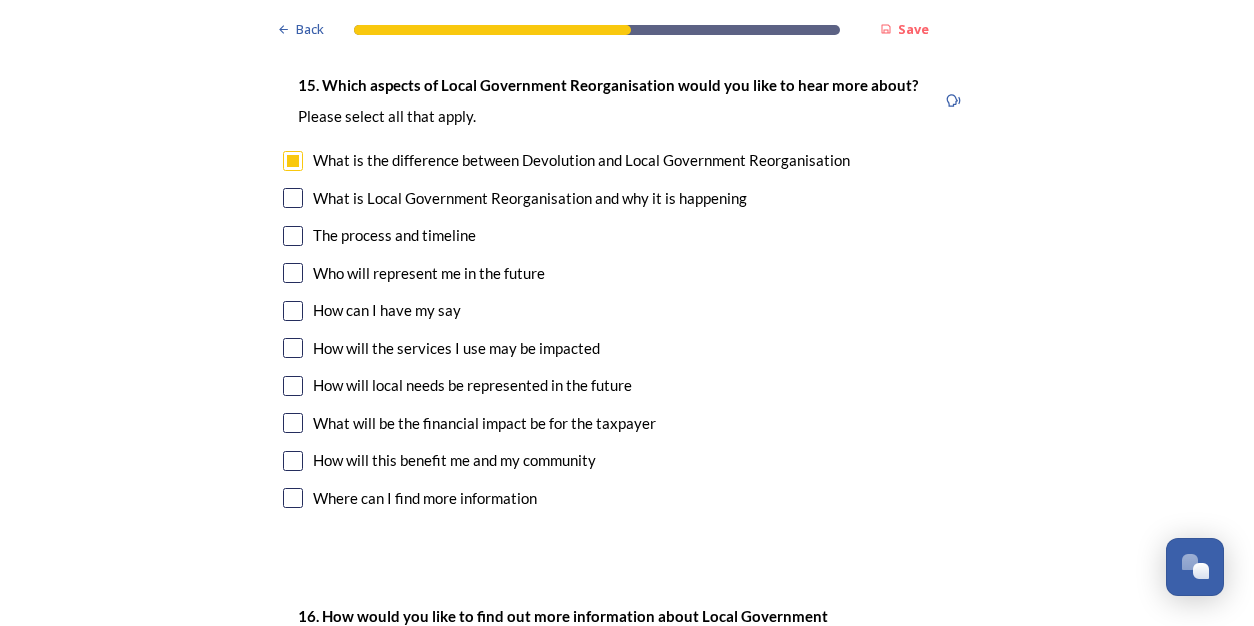 scroll, scrollTop: 5085, scrollLeft: 0, axis: vertical 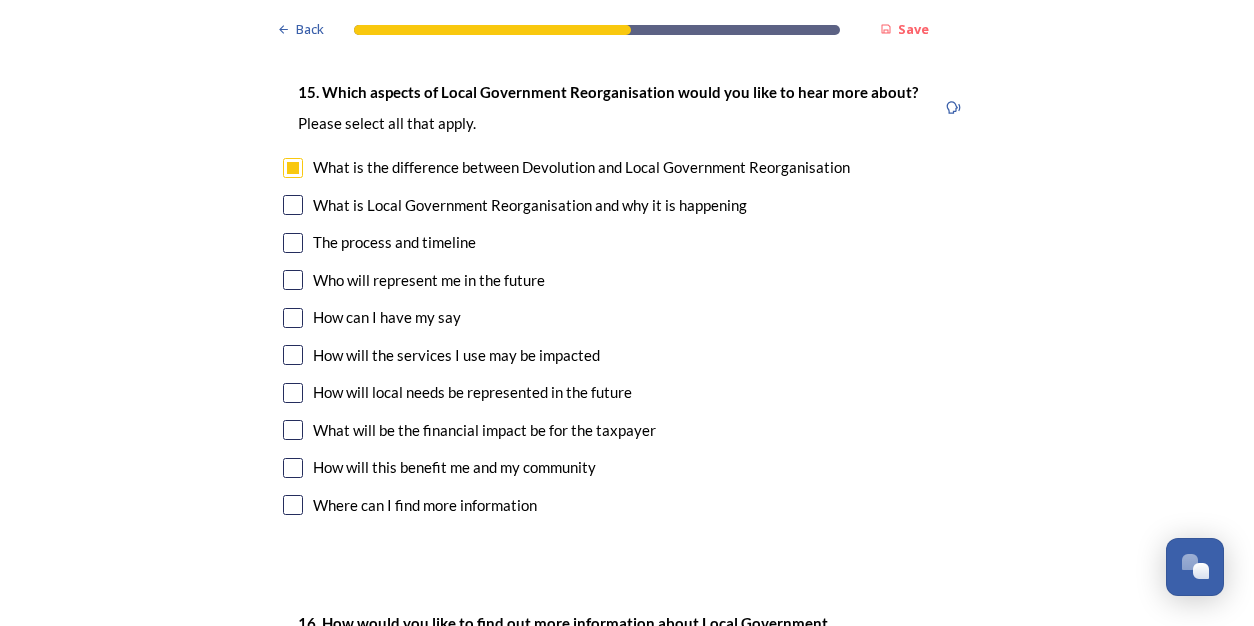 drag, startPoint x: 1232, startPoint y: 533, endPoint x: 1232, endPoint y: 544, distance: 11 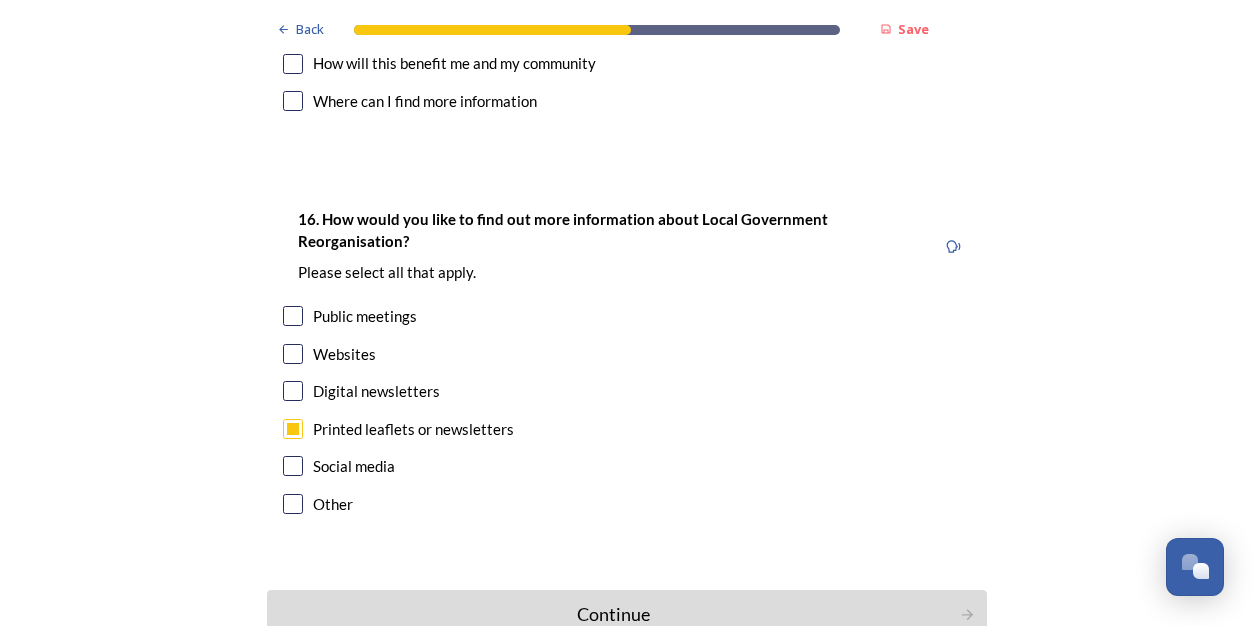 scroll, scrollTop: 5596, scrollLeft: 0, axis: vertical 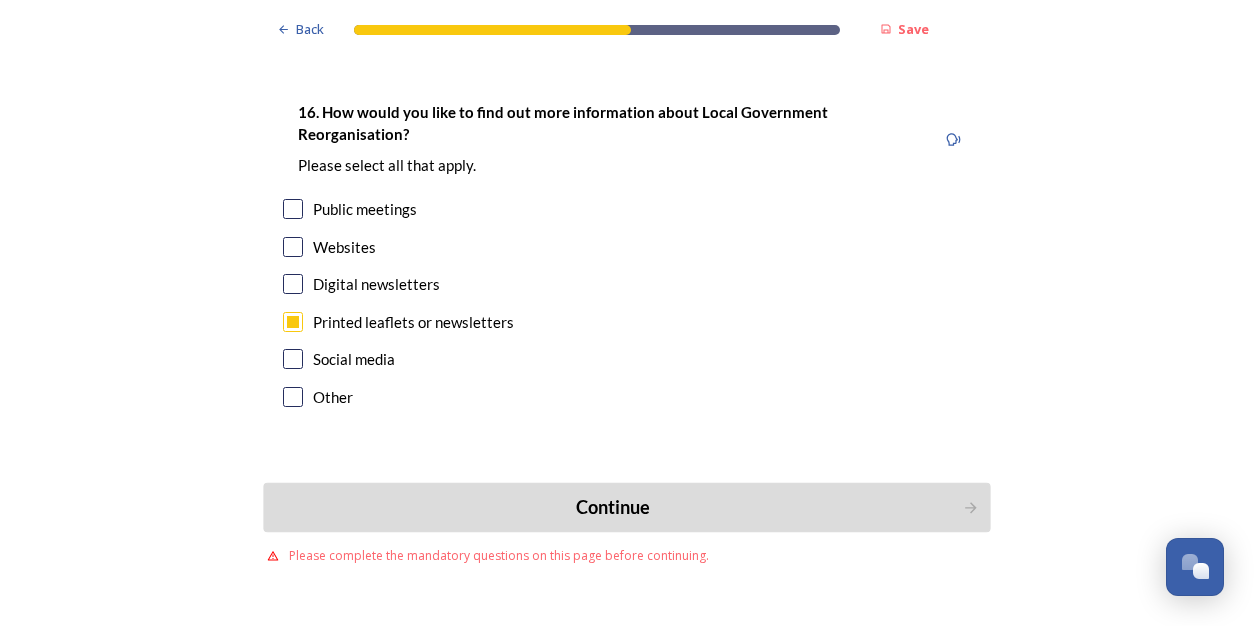 click on "Continue" at bounding box center (613, 507) 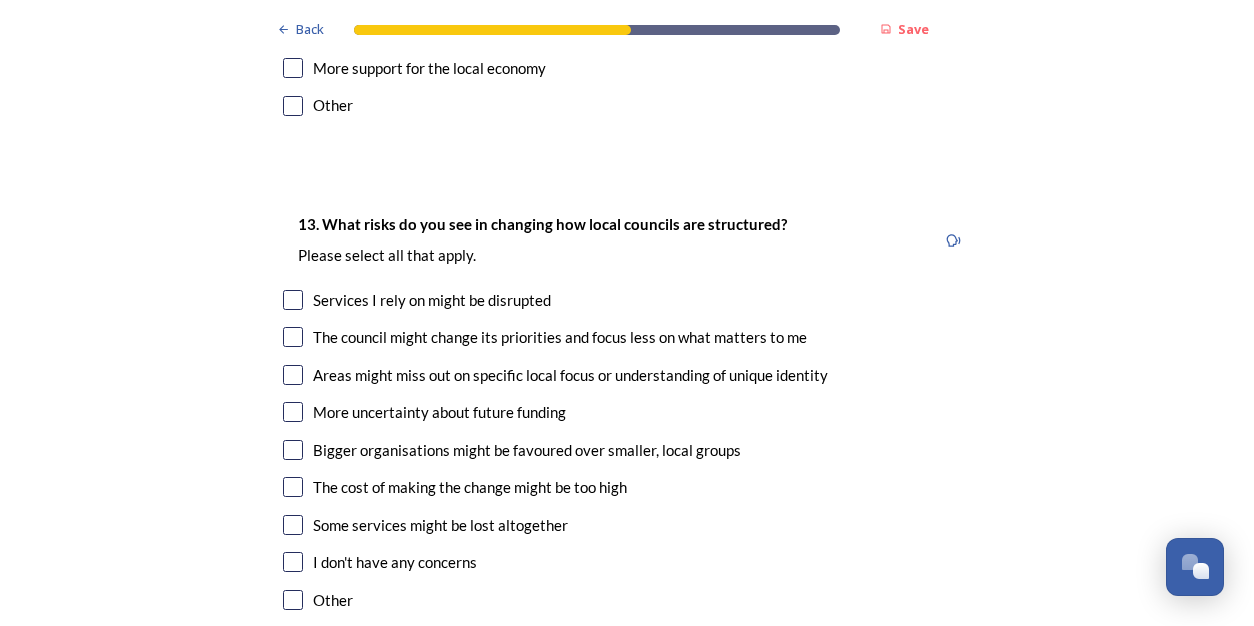 scroll, scrollTop: 3406, scrollLeft: 0, axis: vertical 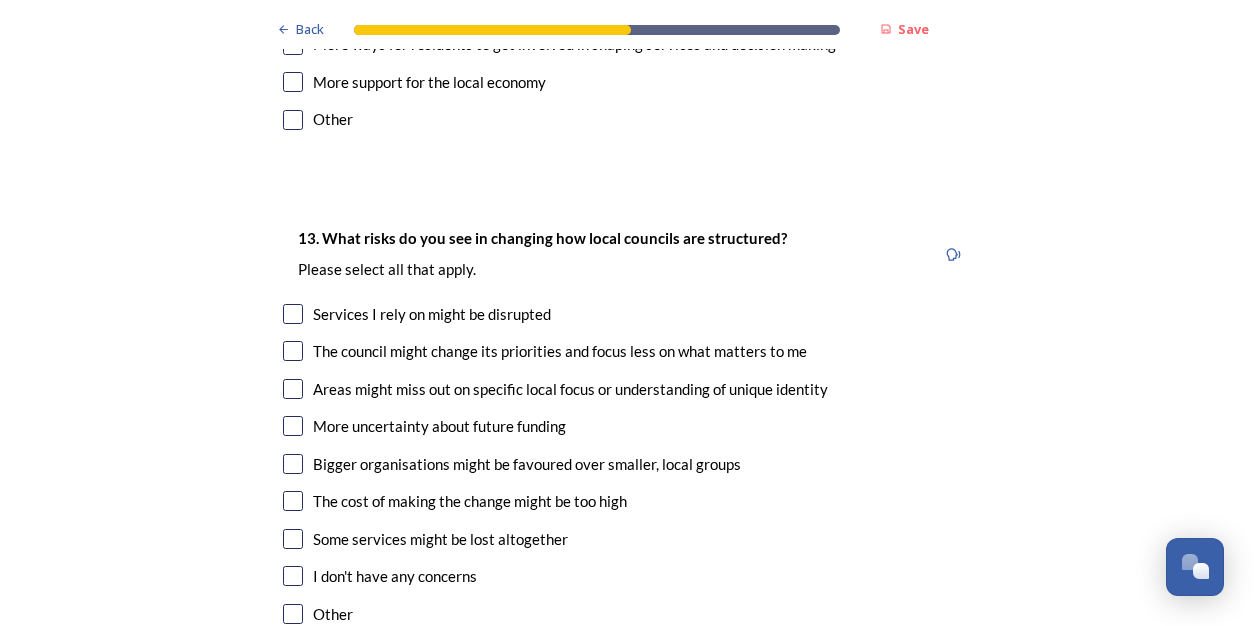 click at bounding box center (293, 314) 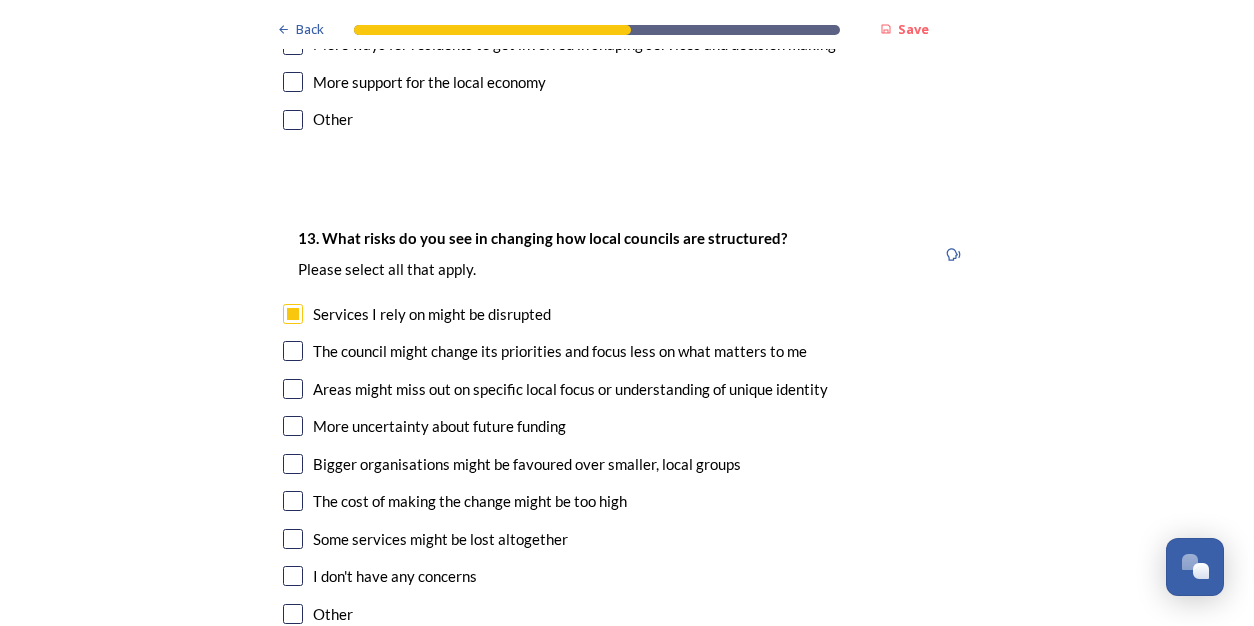 click at bounding box center (293, 426) 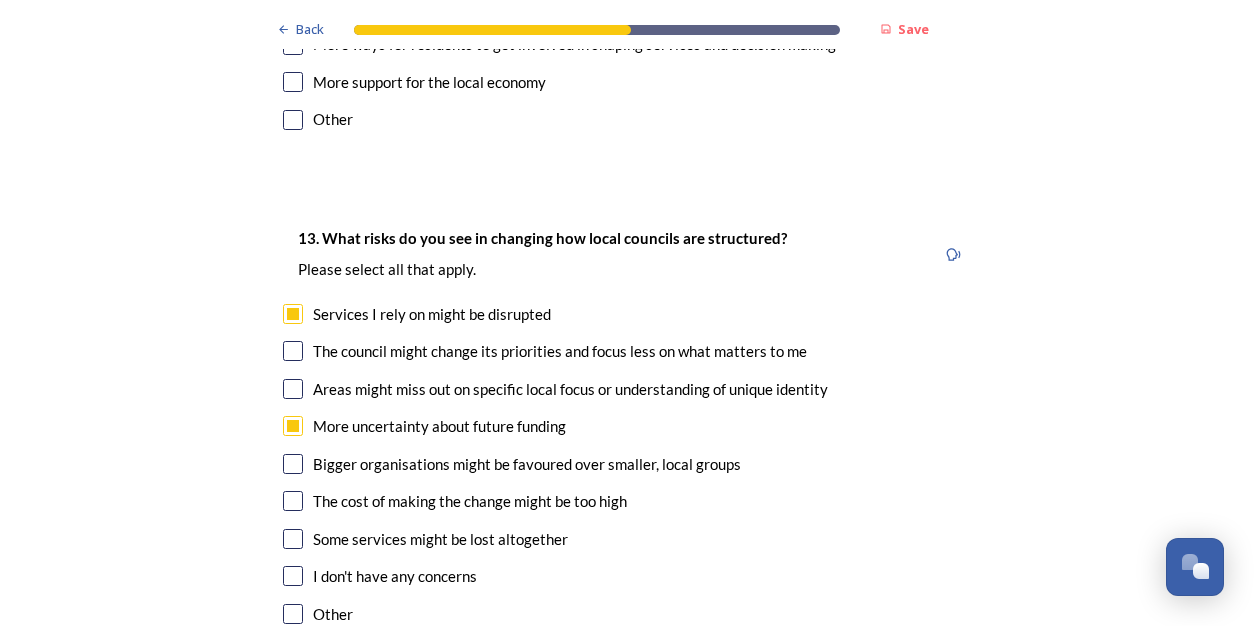 click at bounding box center [293, 501] 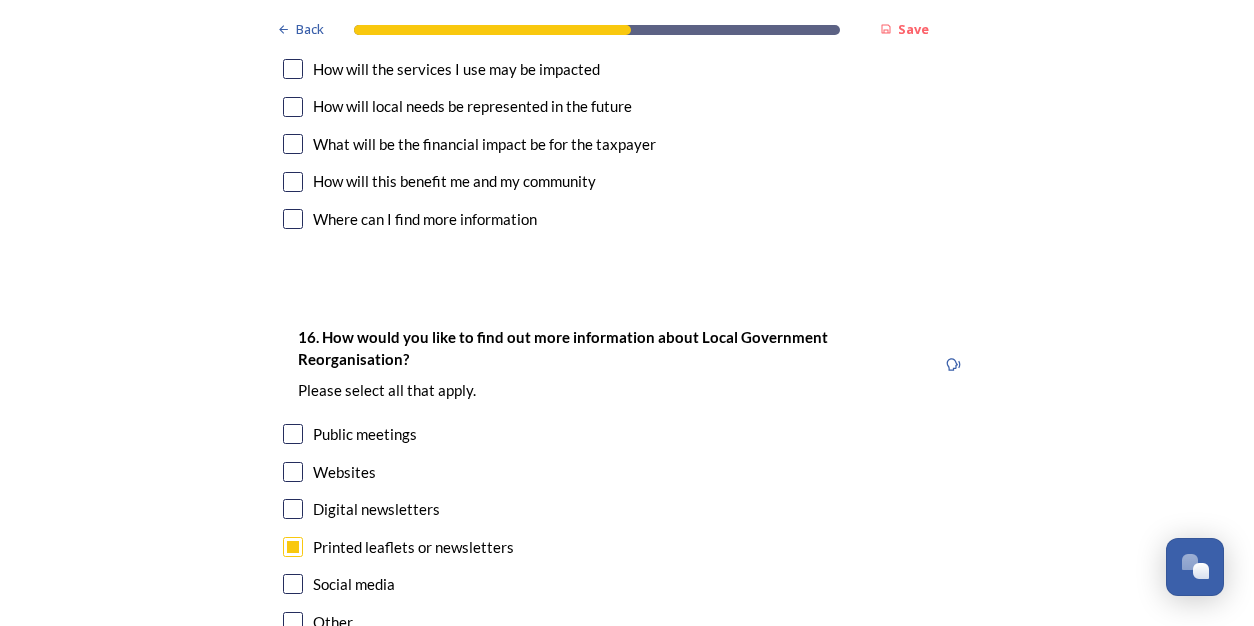 scroll, scrollTop: 5596, scrollLeft: 0, axis: vertical 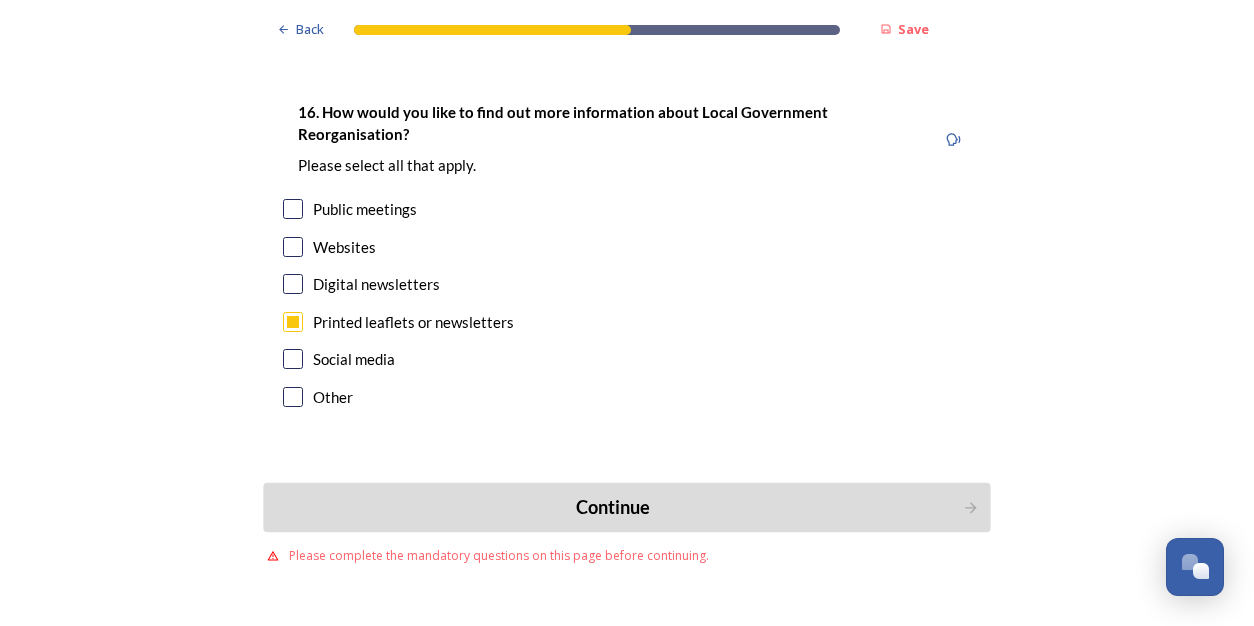 click on "Continue" at bounding box center [613, 507] 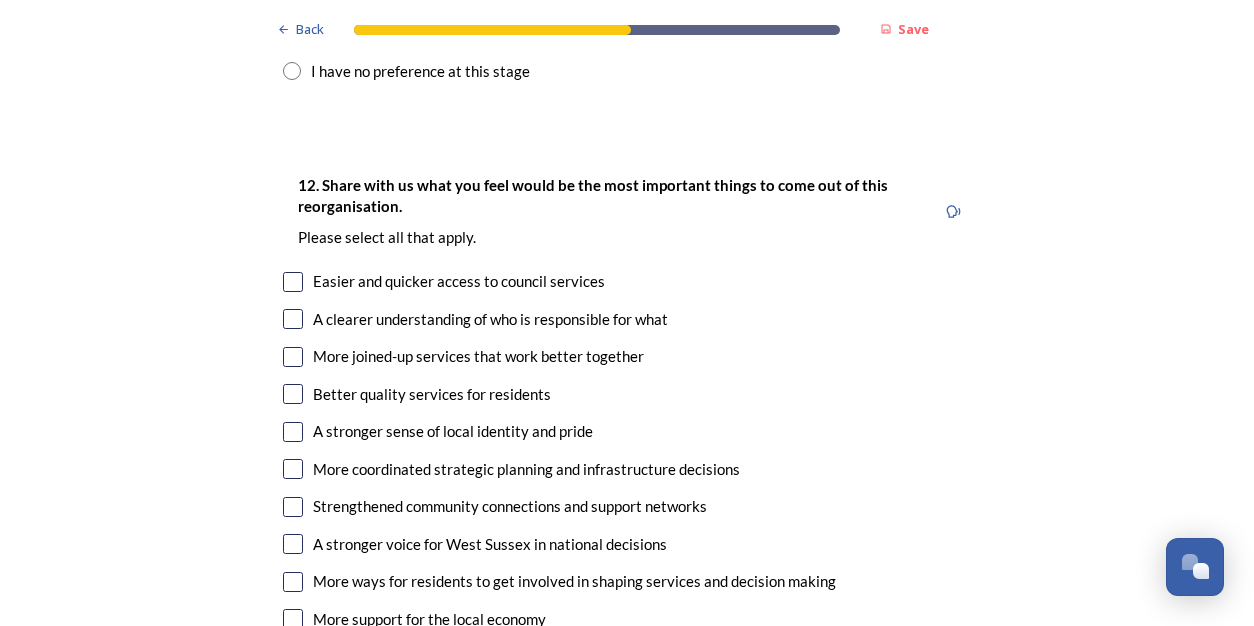 scroll, scrollTop: 2848, scrollLeft: 0, axis: vertical 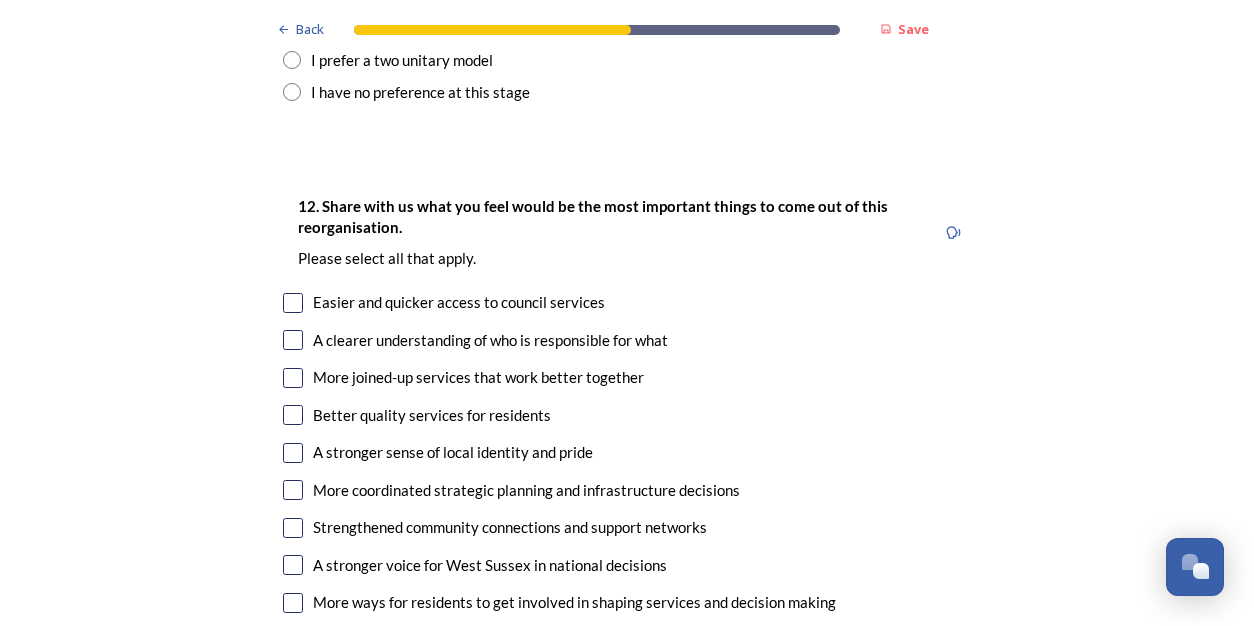 click at bounding box center [293, 303] 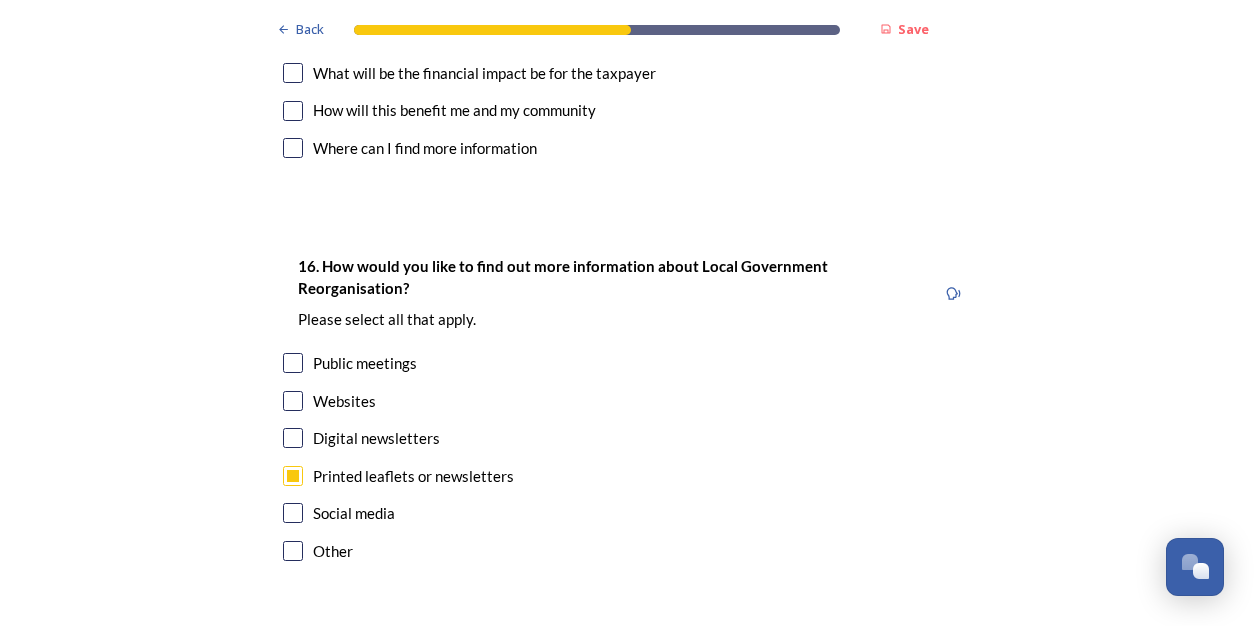 scroll, scrollTop: 5596, scrollLeft: 0, axis: vertical 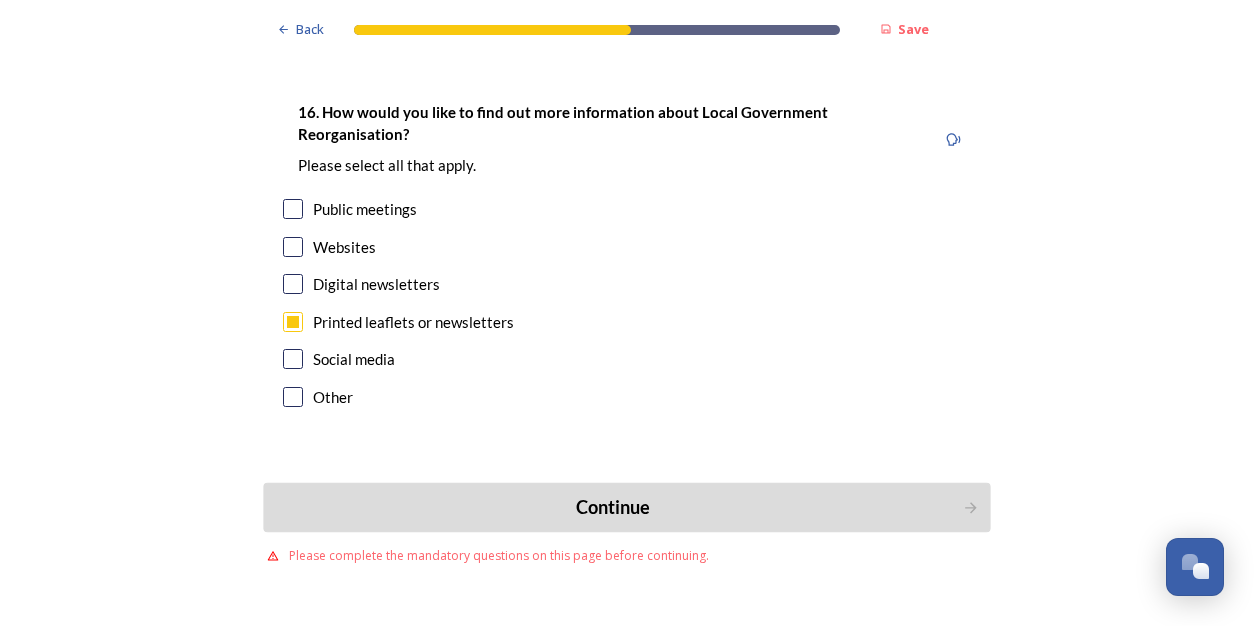 click on "Continue" at bounding box center (626, 507) 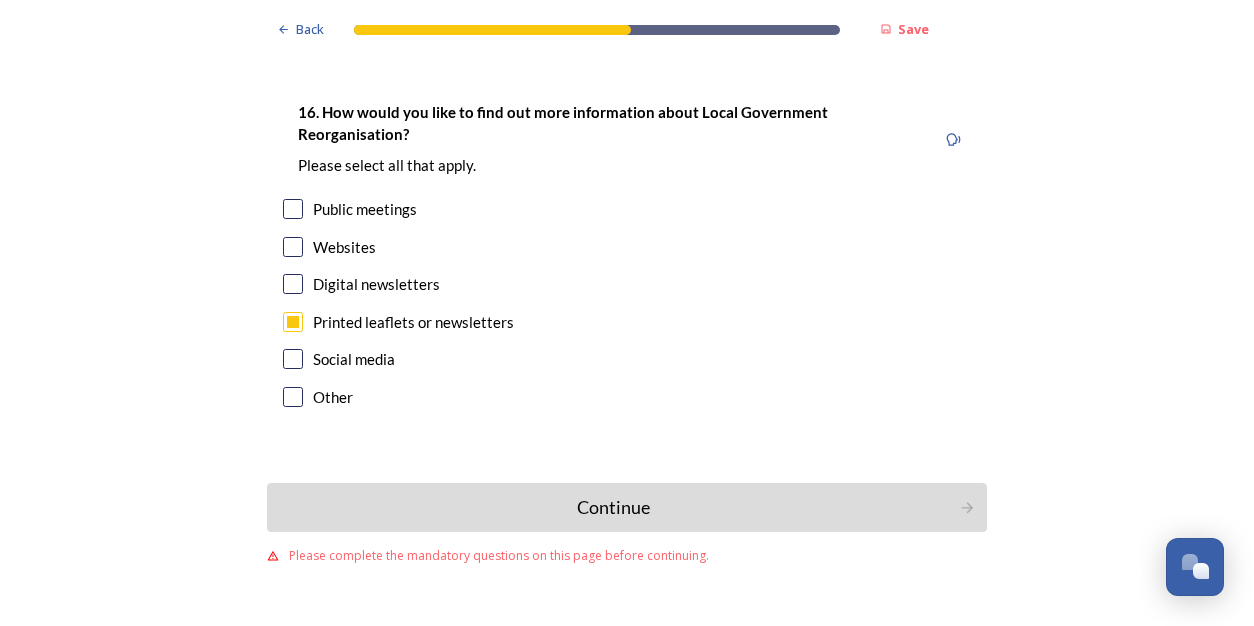 click on "Continue" at bounding box center (627, 507) 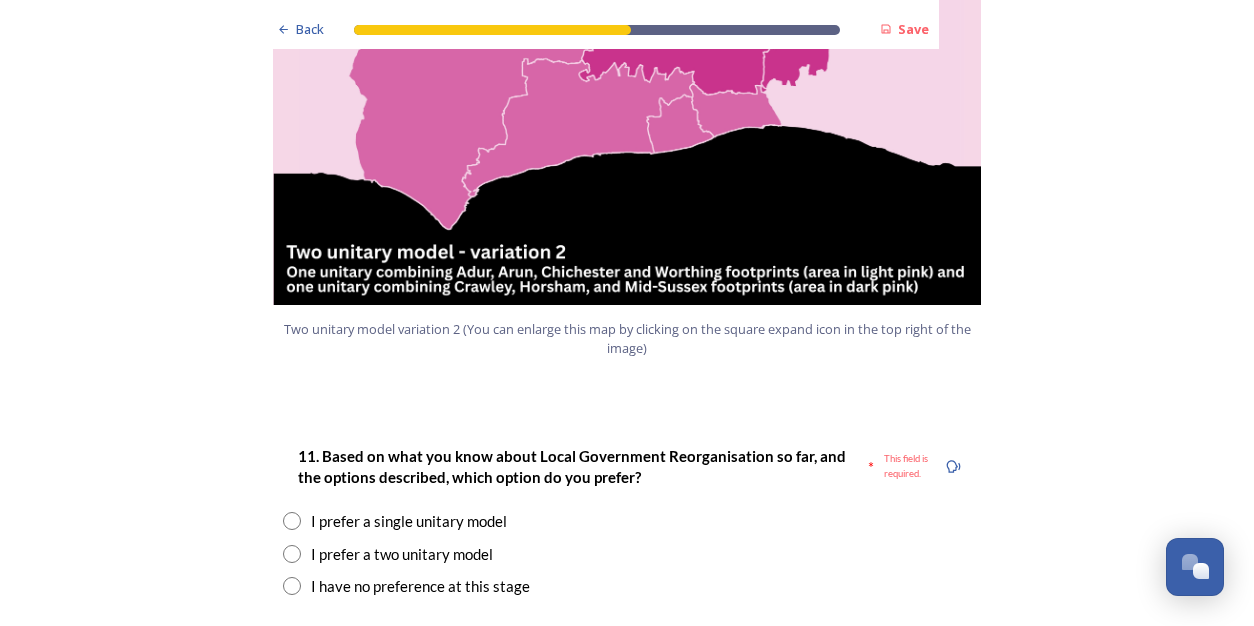 scroll, scrollTop: 2376, scrollLeft: 0, axis: vertical 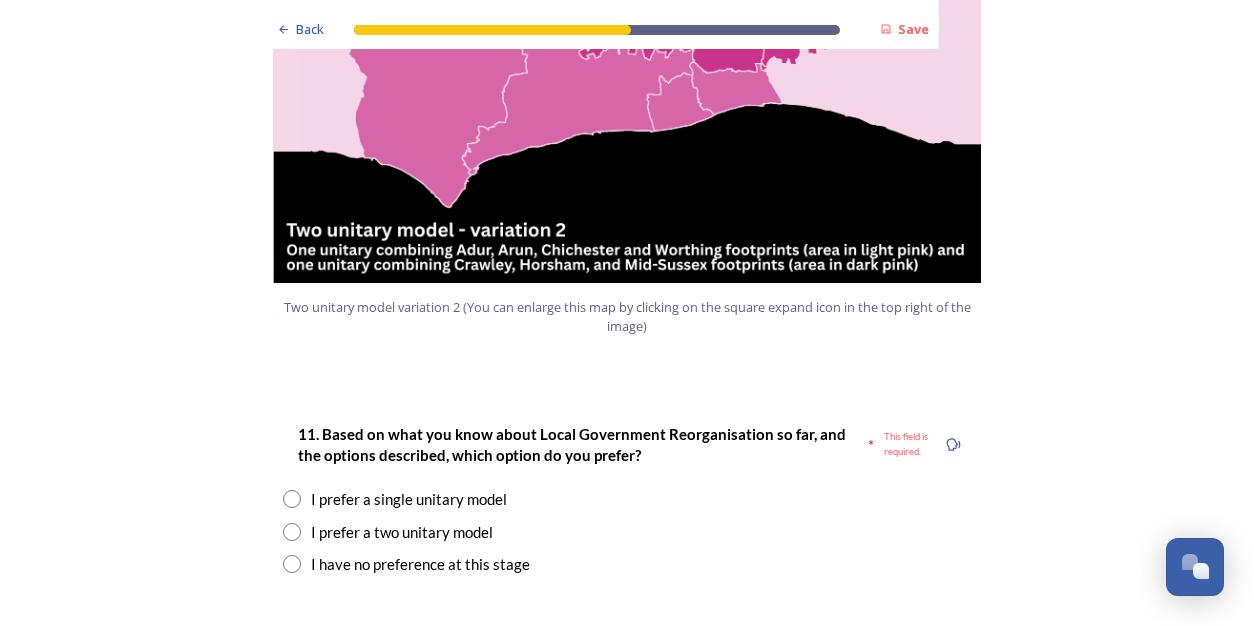click at bounding box center [292, 564] 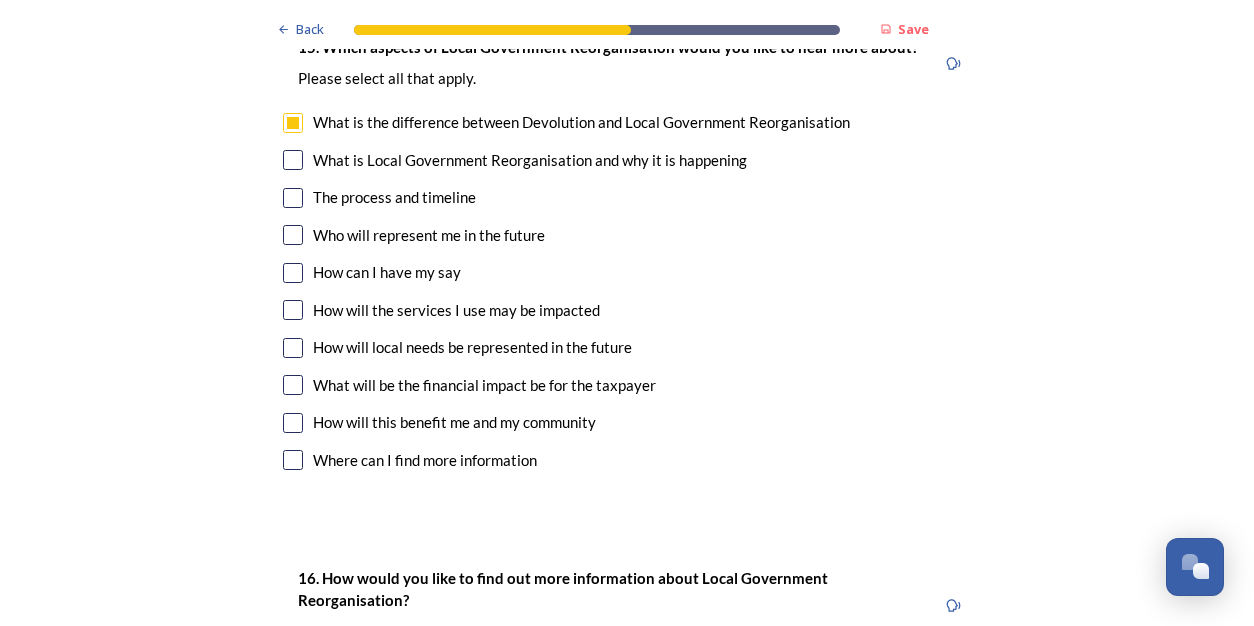scroll, scrollTop: 5989, scrollLeft: 0, axis: vertical 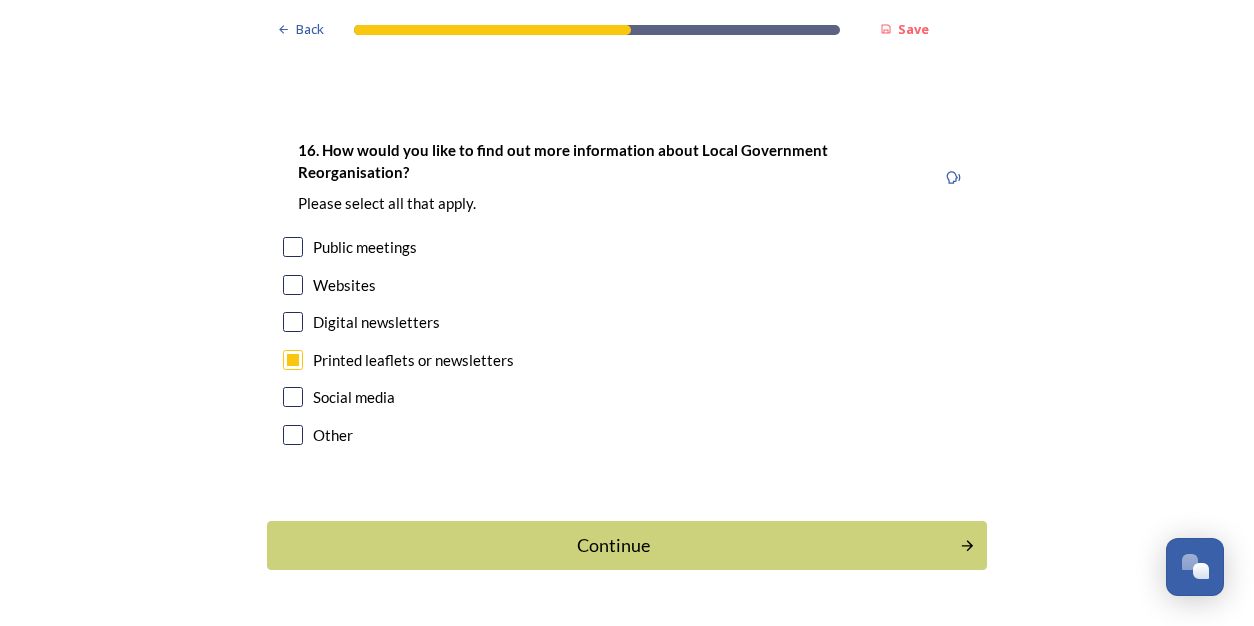 click on "Continue" at bounding box center [627, 545] 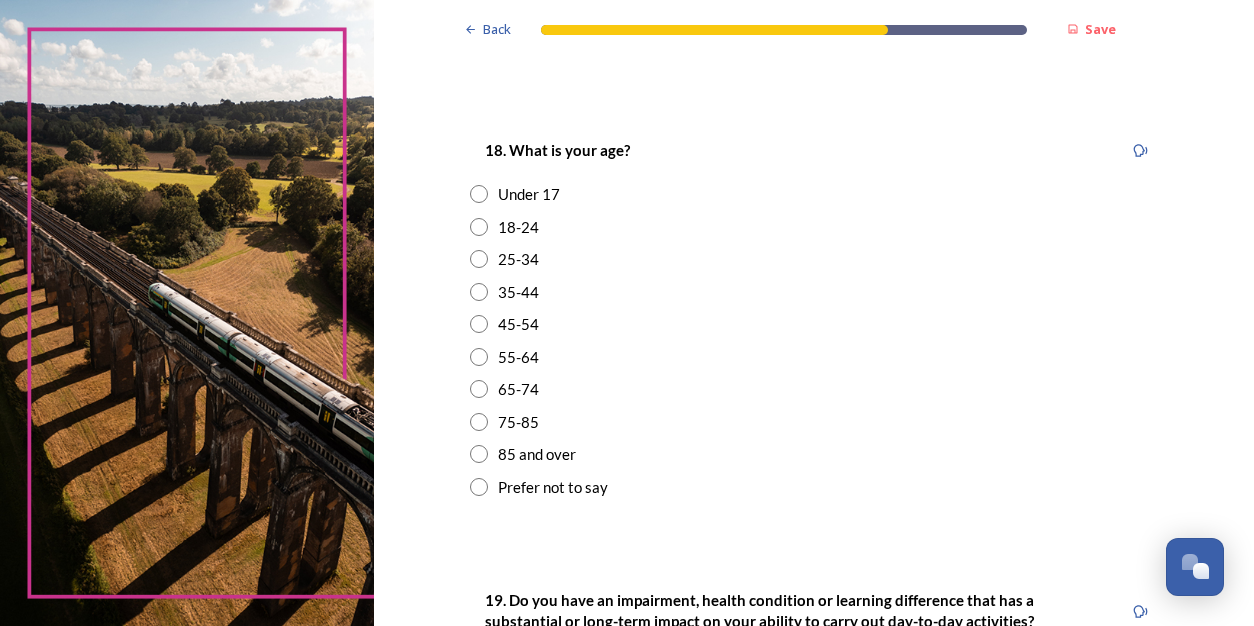 scroll, scrollTop: 0, scrollLeft: 0, axis: both 